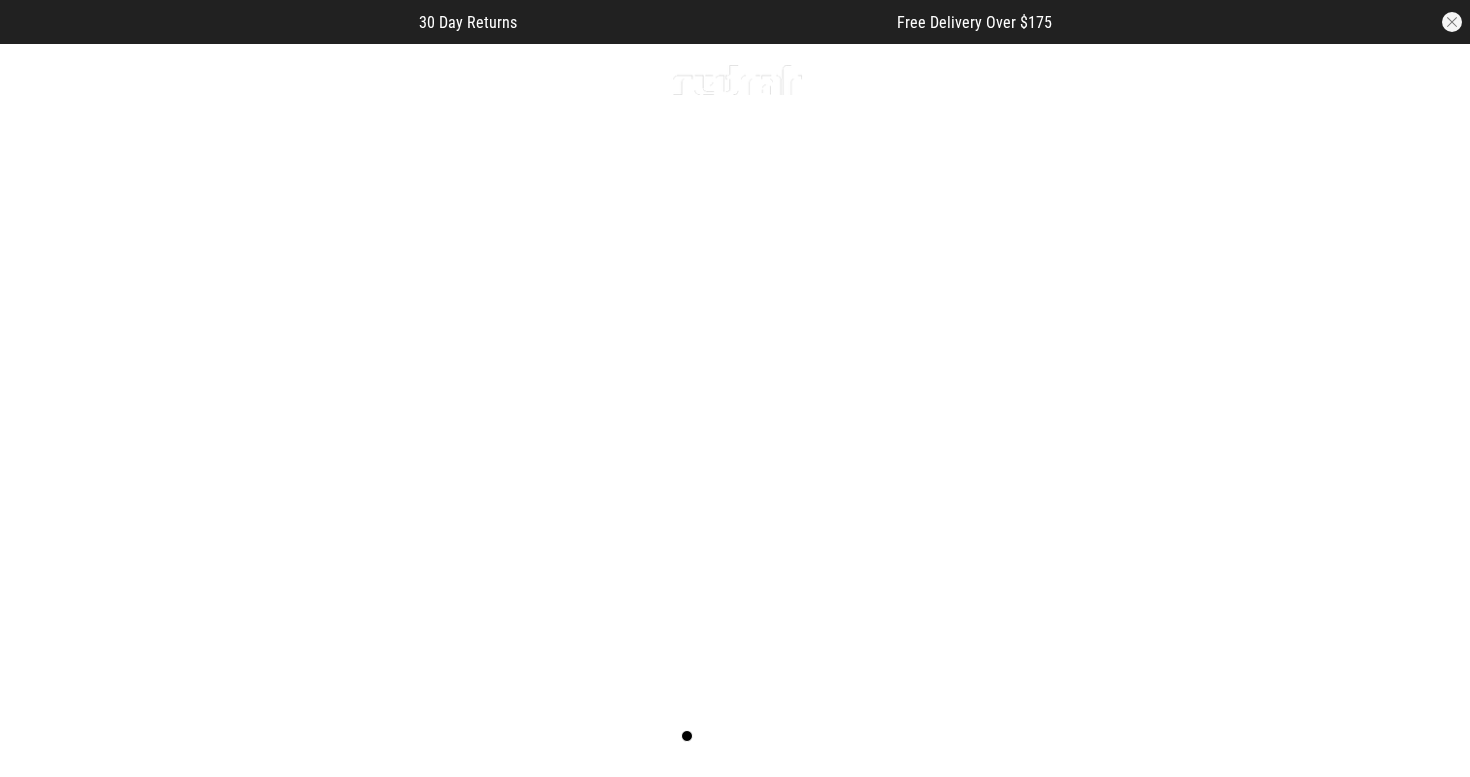 scroll, scrollTop: 0, scrollLeft: 0, axis: both 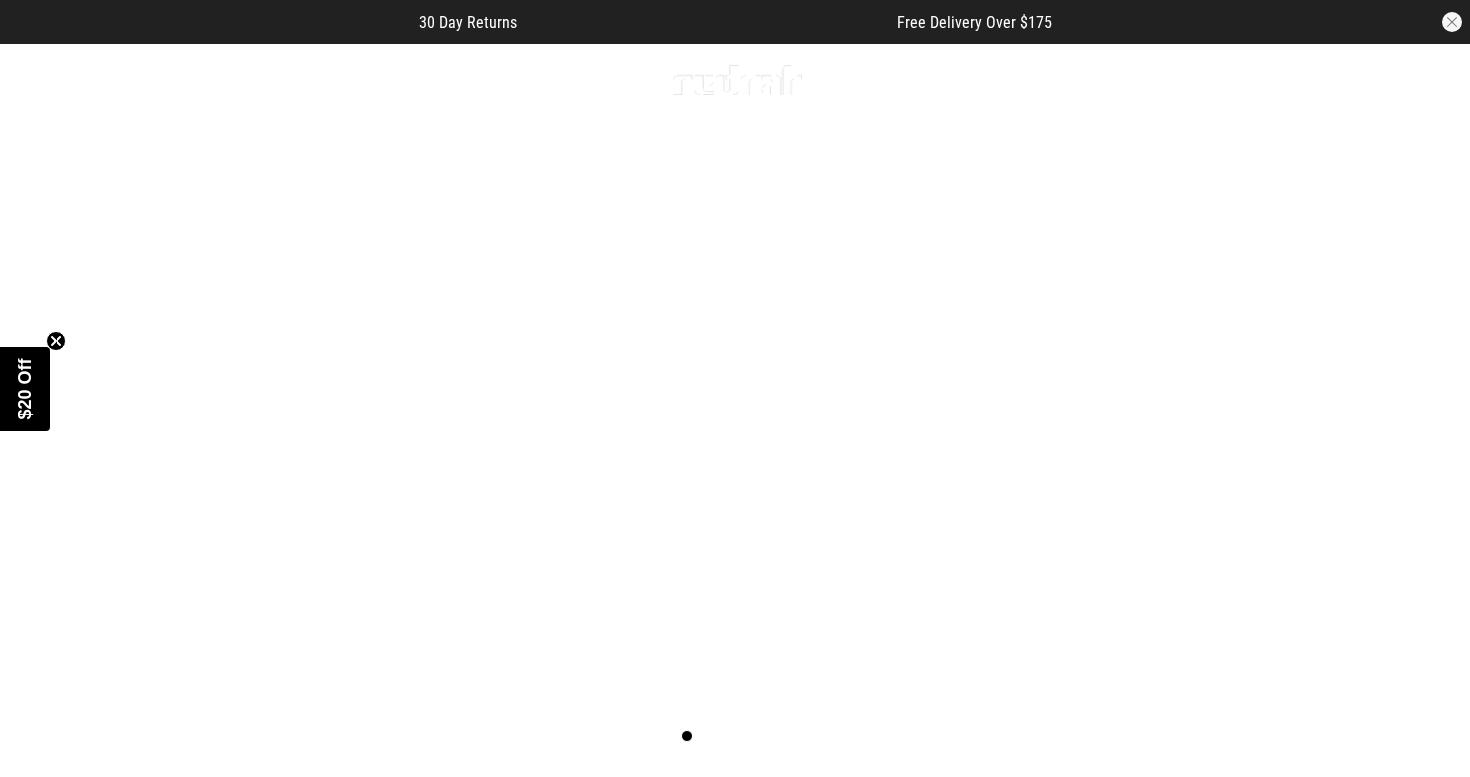 click on "Men" at bounding box center (106, 80) 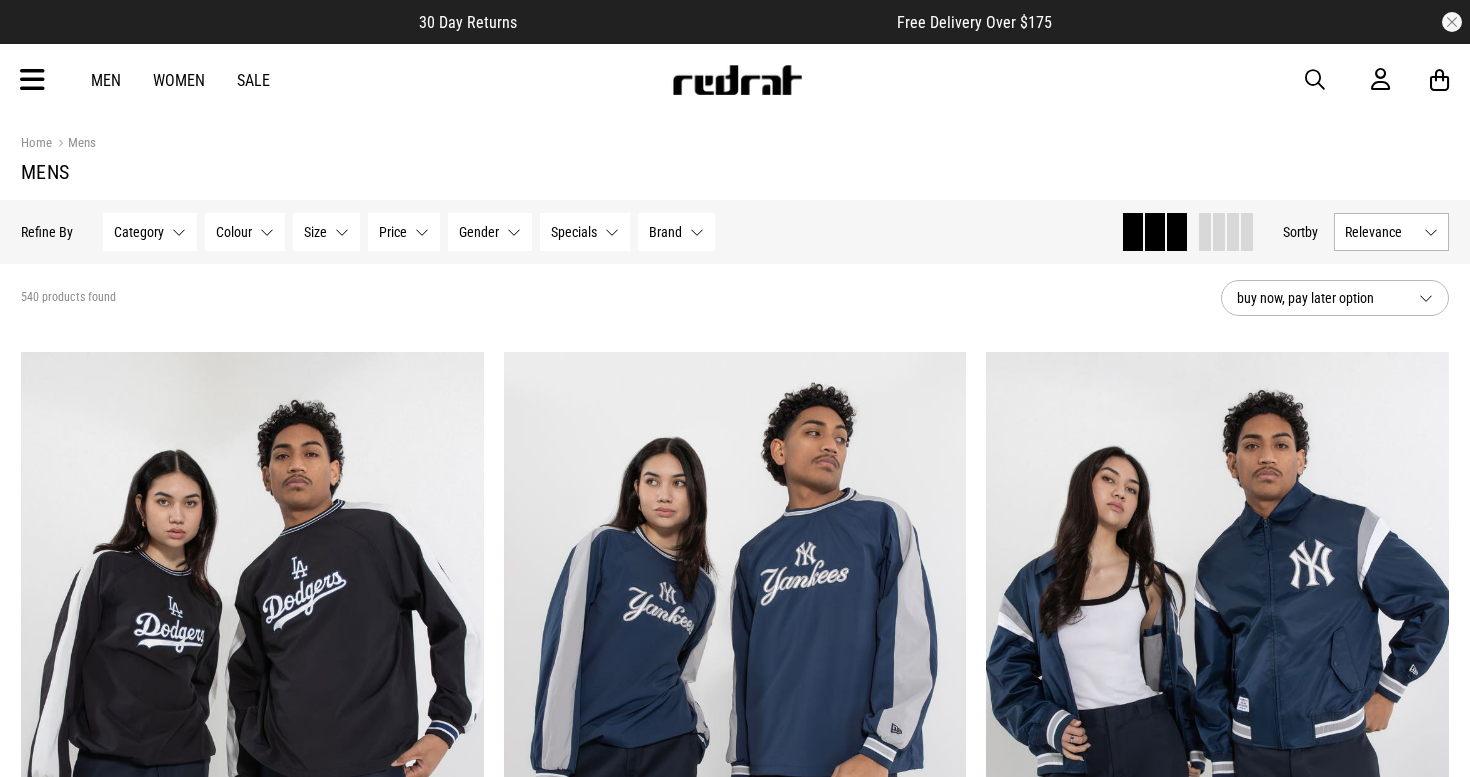 scroll, scrollTop: 0, scrollLeft: 0, axis: both 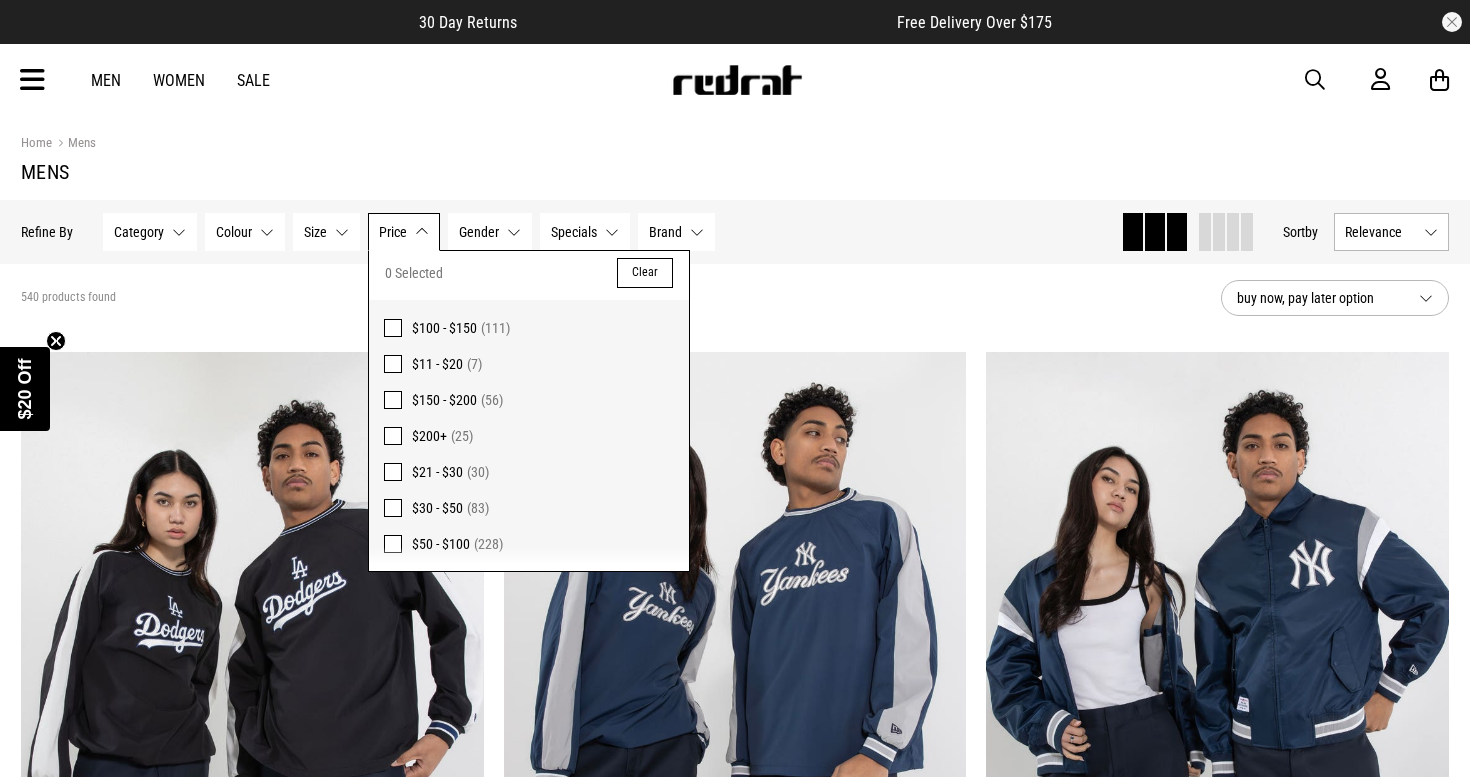 click on "$30 - $50" at bounding box center (437, 508) 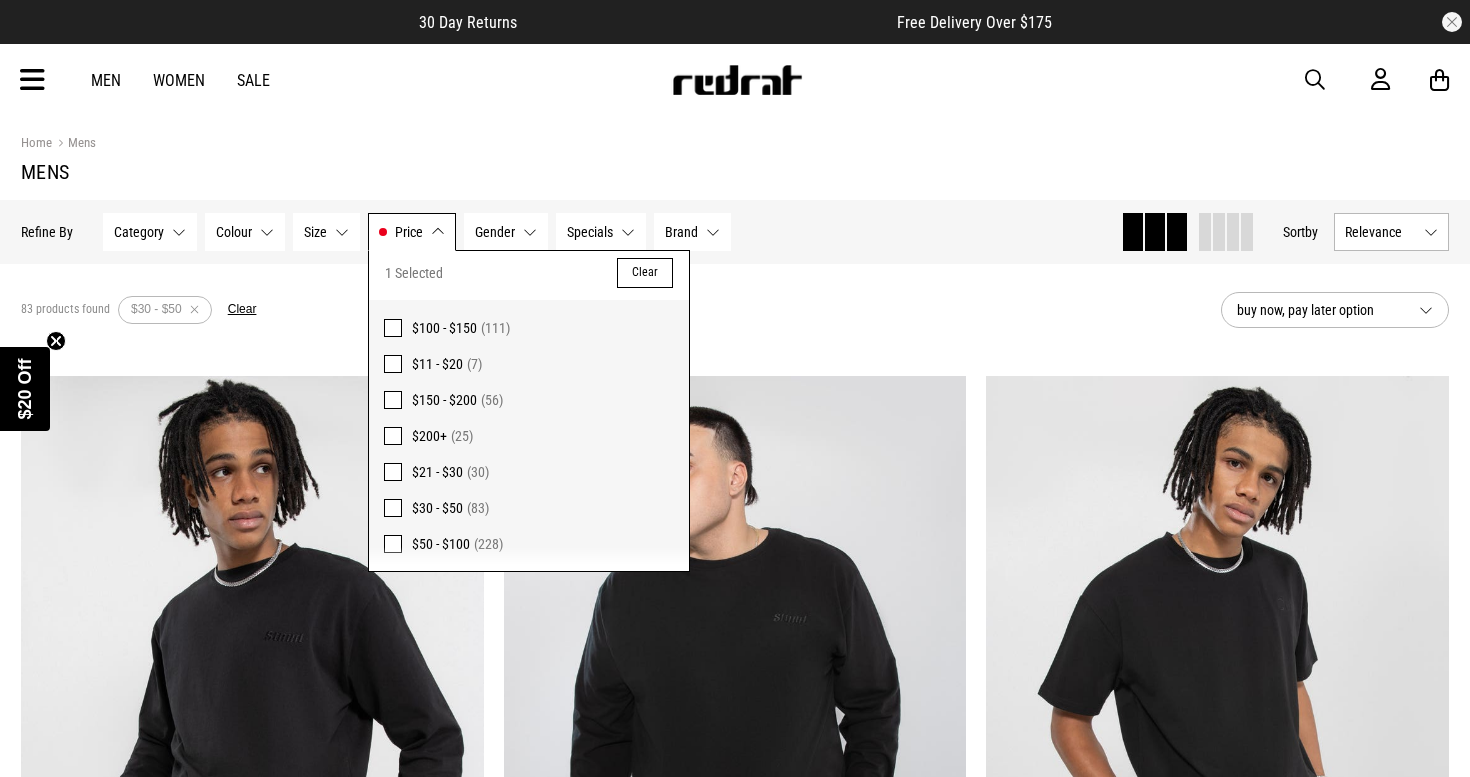 click on "$21 - $30" at bounding box center (437, 472) 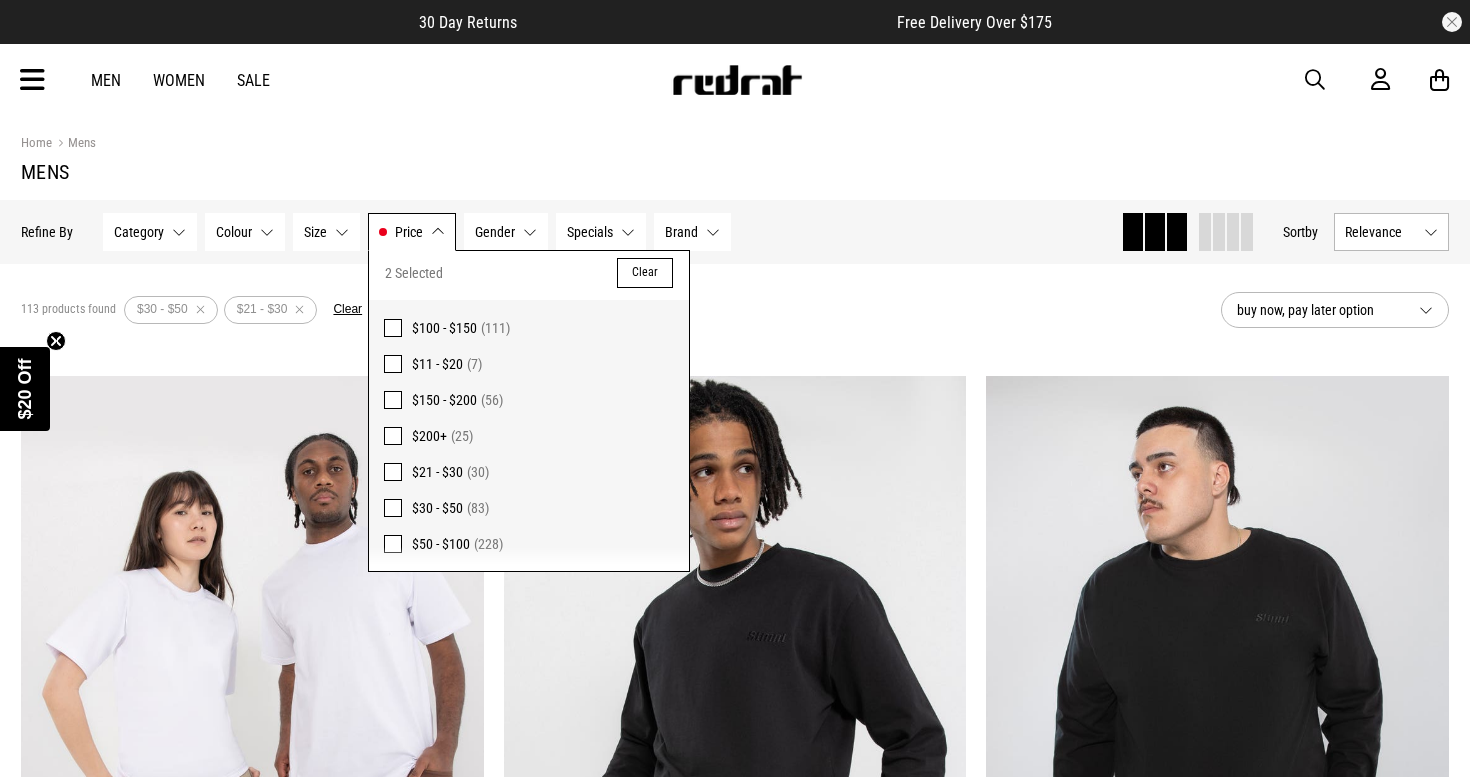 click on "$11 - $20 (7)" at bounding box center (529, 364) 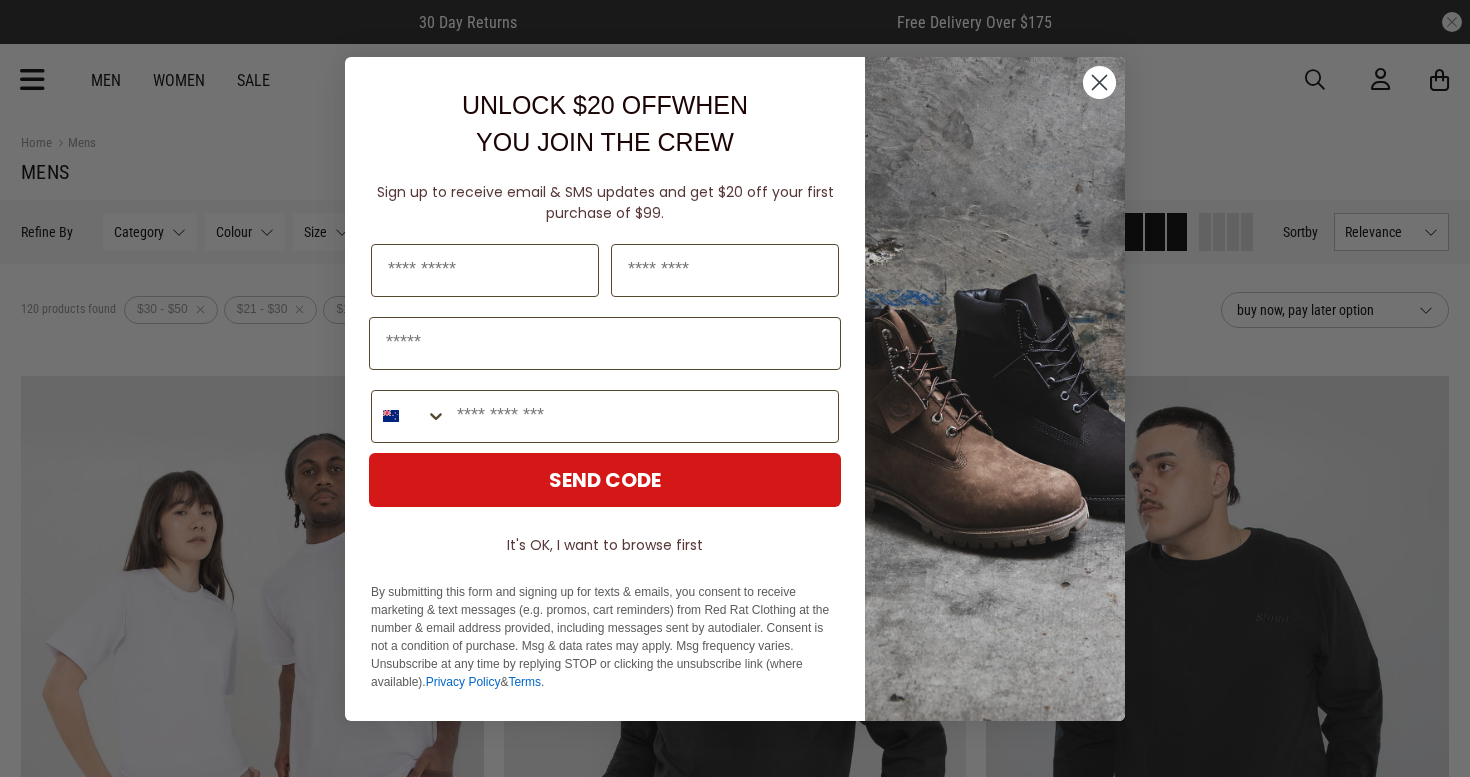 click on "SEND CODE" at bounding box center (605, 480) 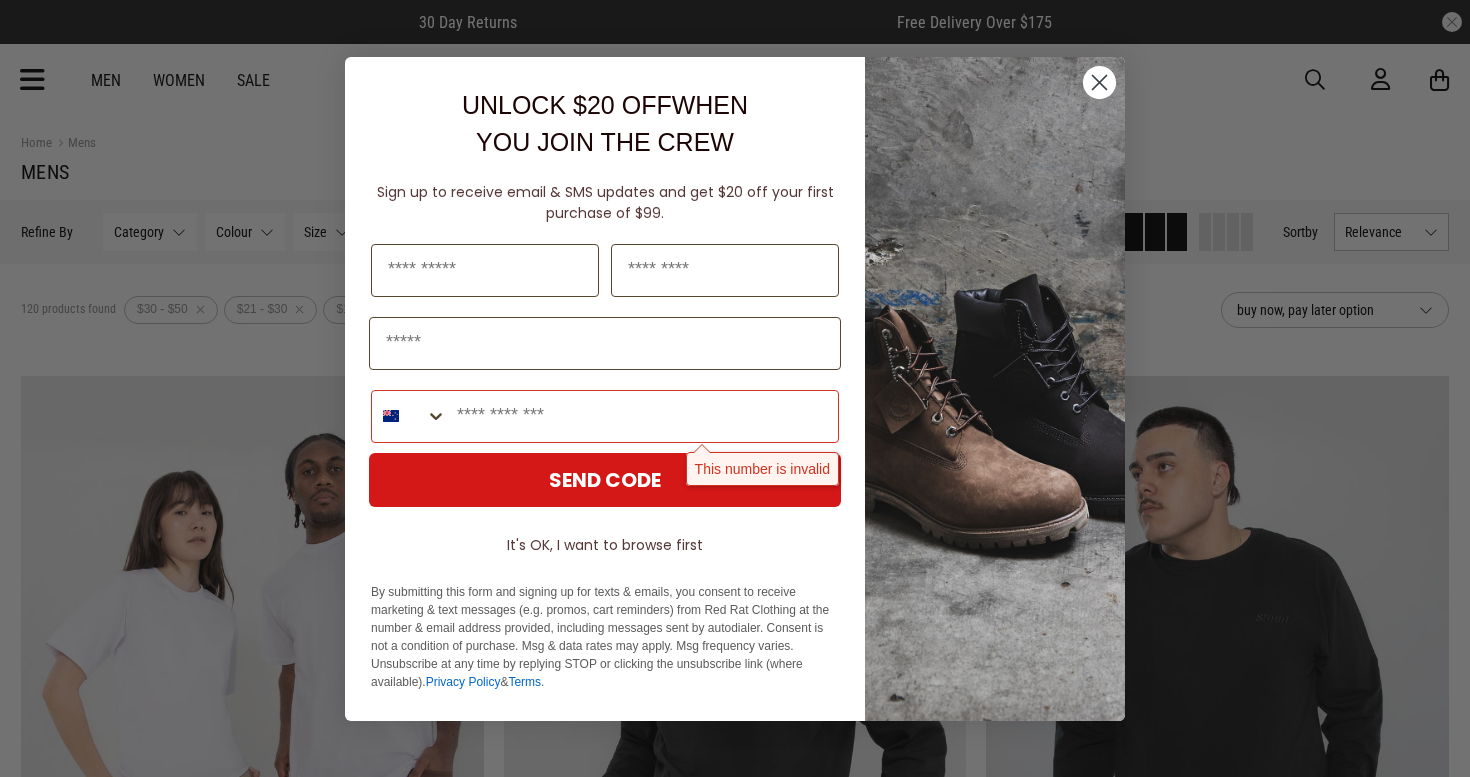 click 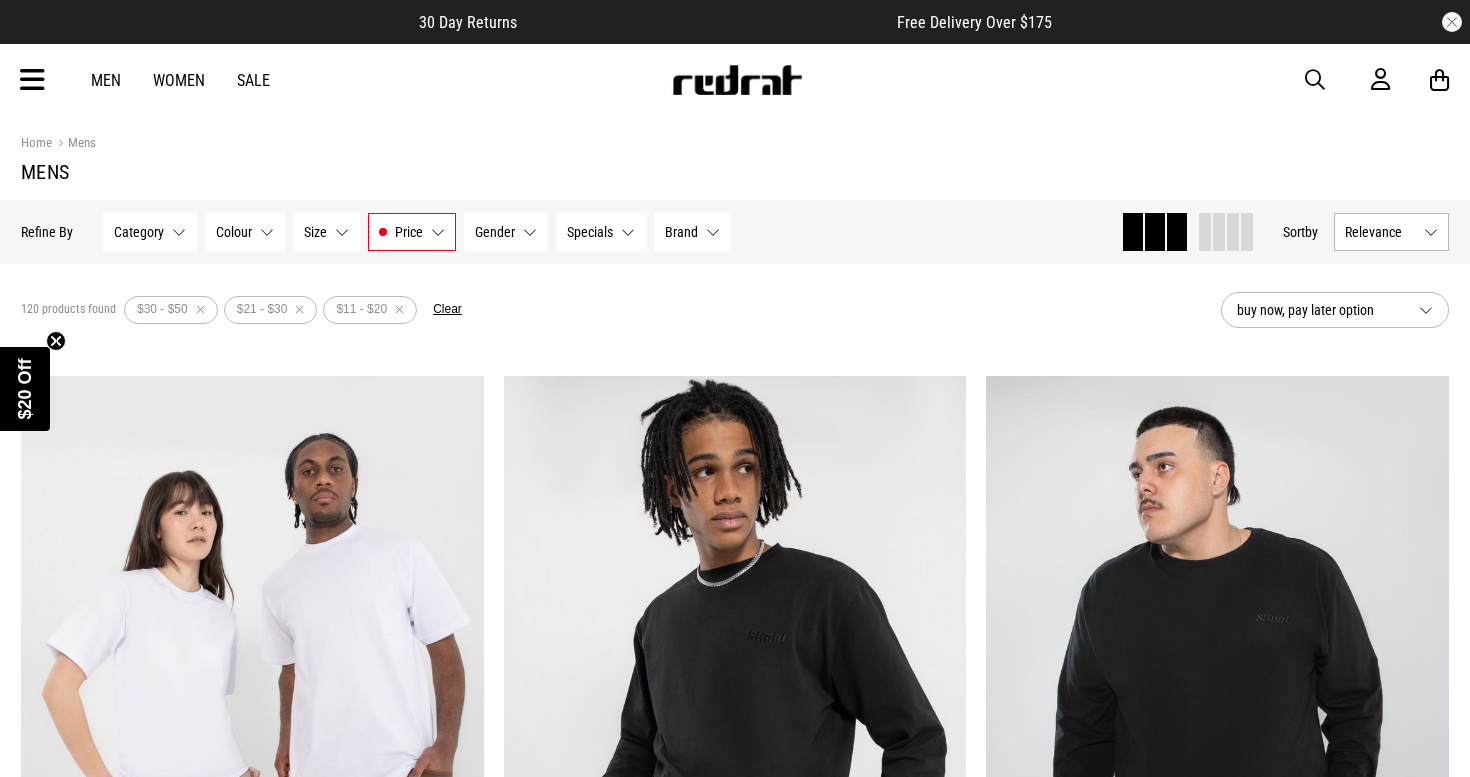 click on "Price" at bounding box center (409, 232) 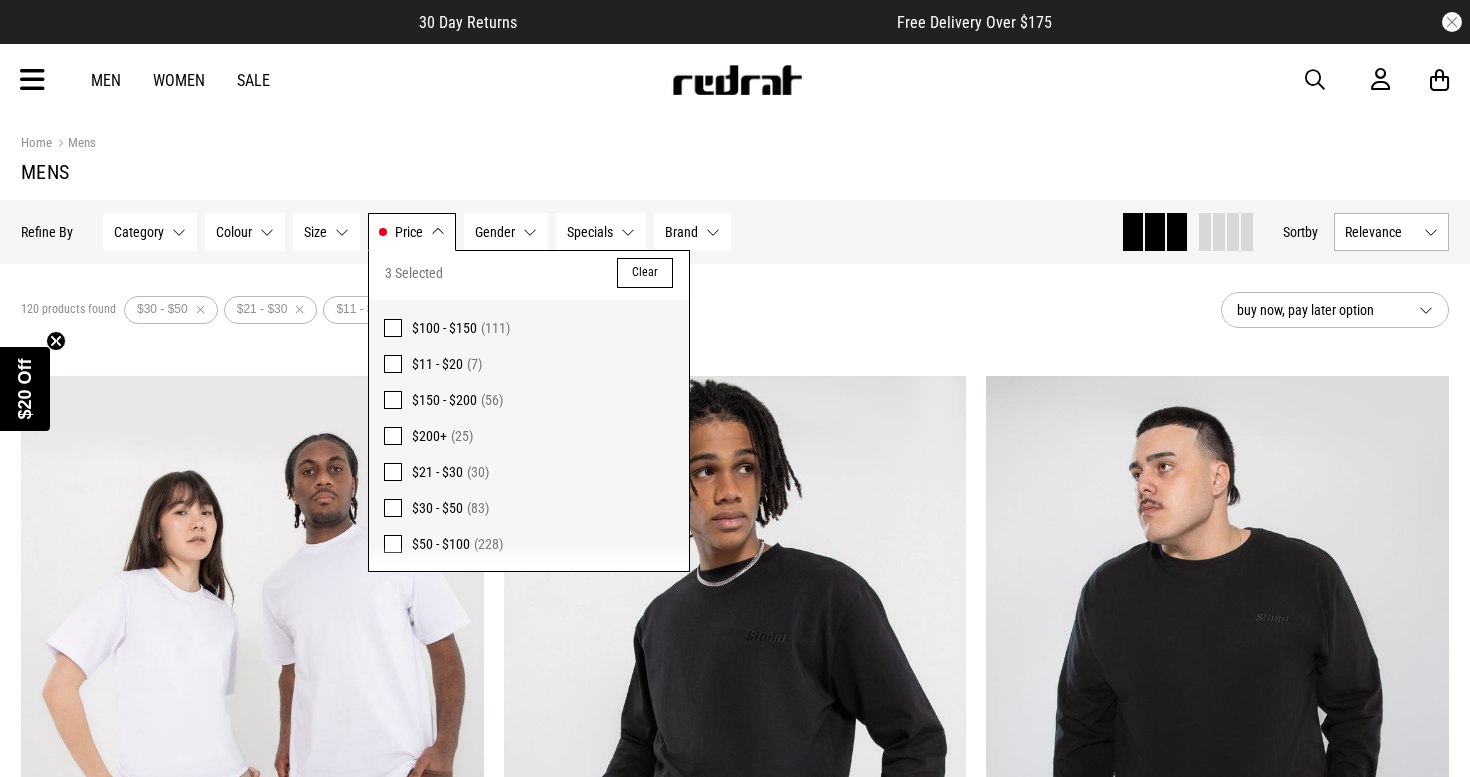 click at bounding box center [393, 544] 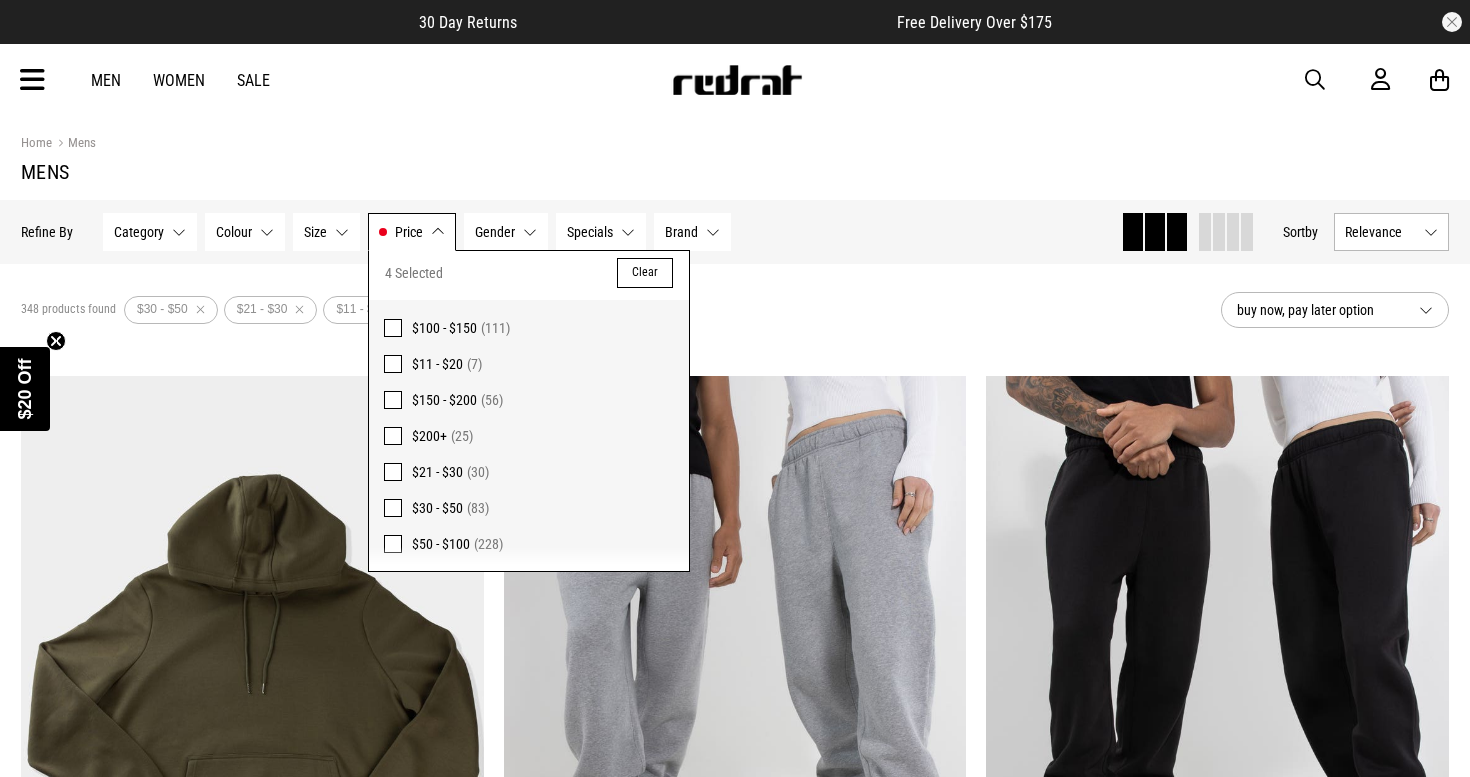 click on "Home Mens" at bounding box center (735, 143) 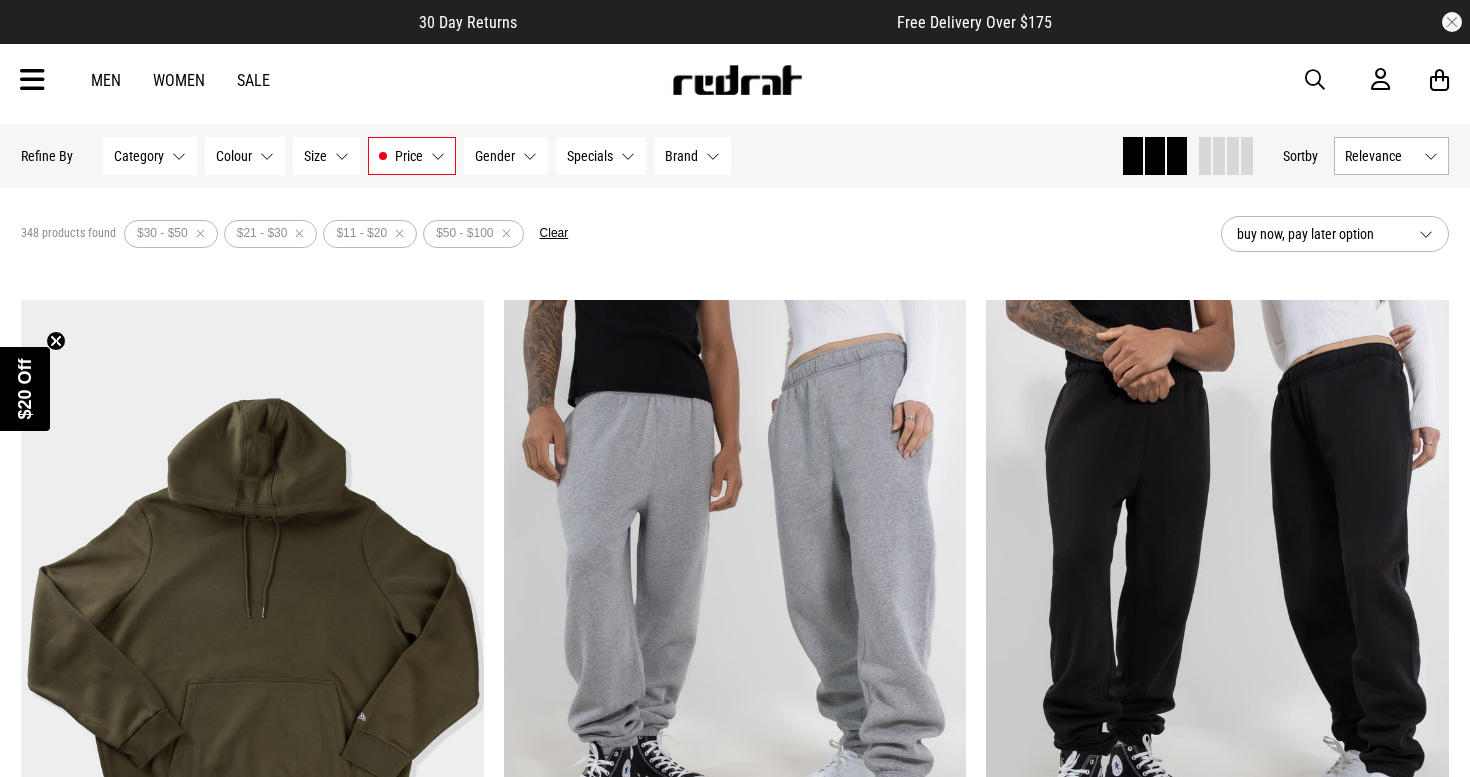 scroll, scrollTop: 92, scrollLeft: 0, axis: vertical 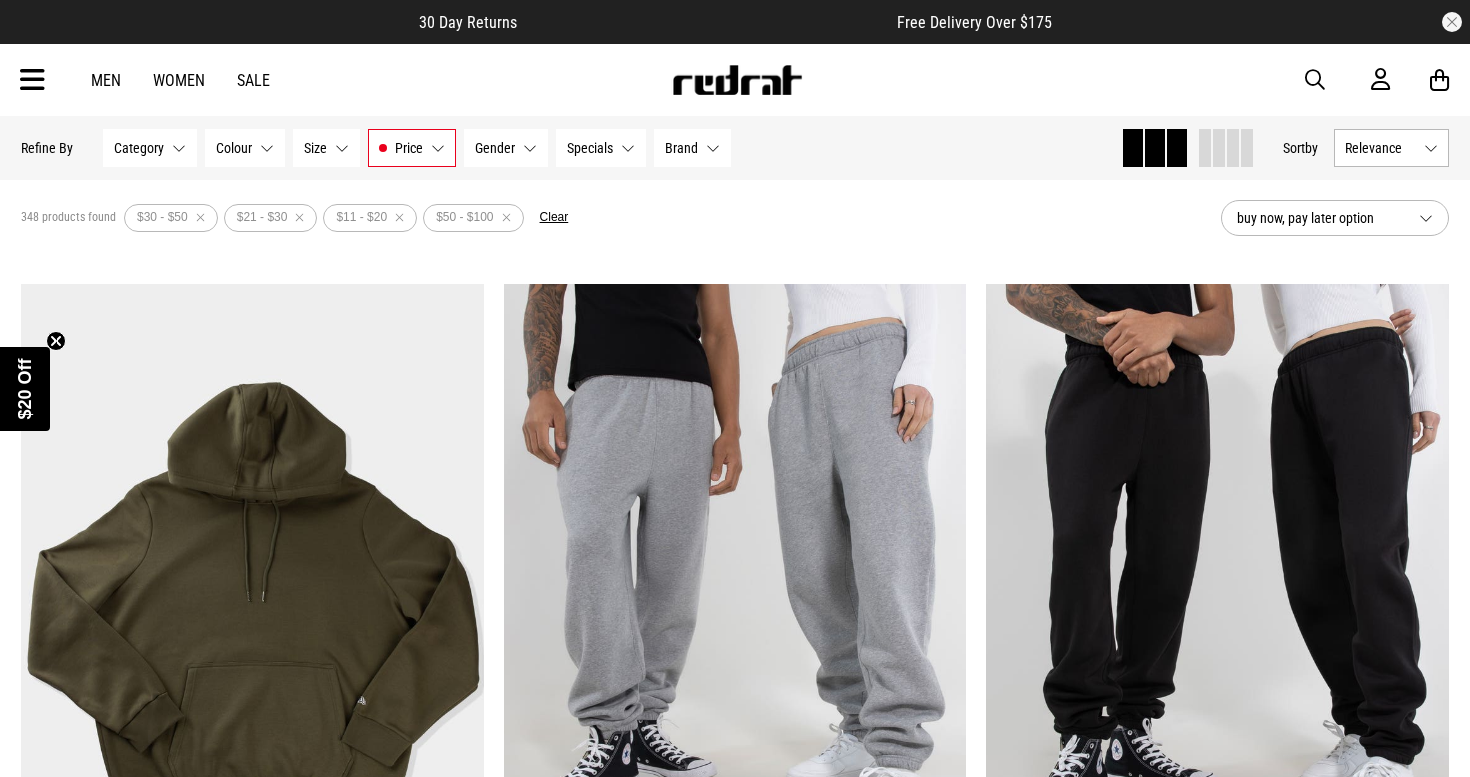 click on "Category  None selected" at bounding box center (150, 148) 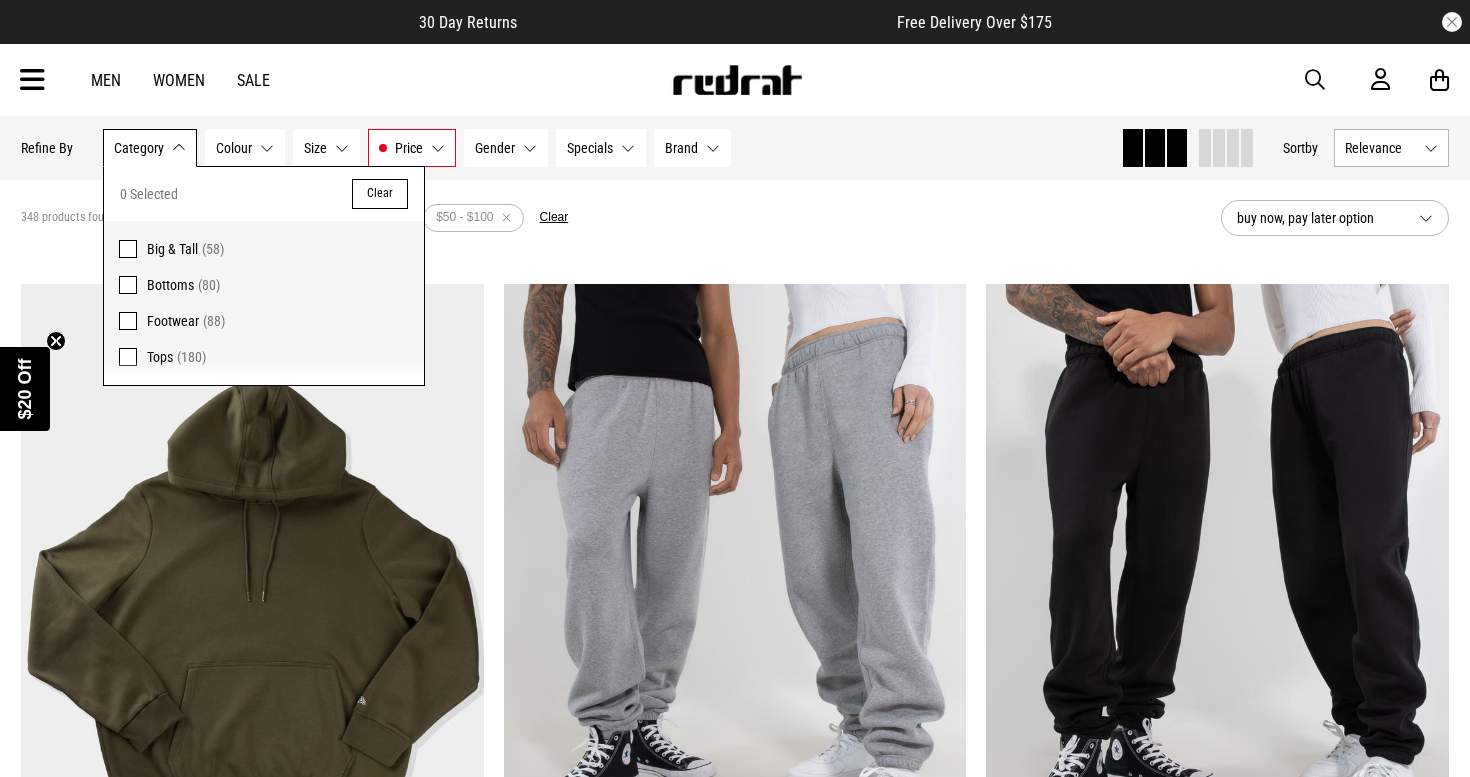 click on "Tops" at bounding box center (160, 357) 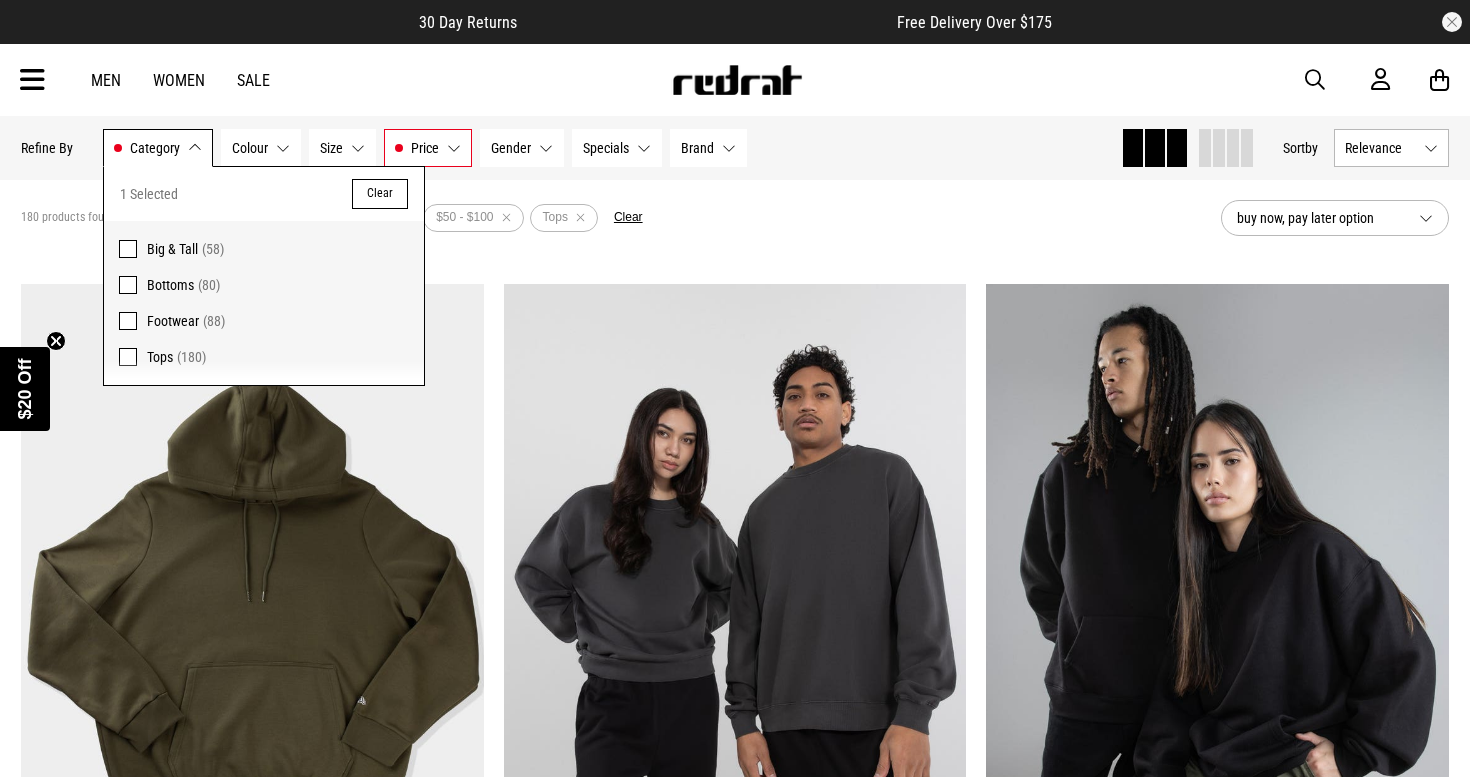 click on "Bottoms (80)" at bounding box center [278, 285] 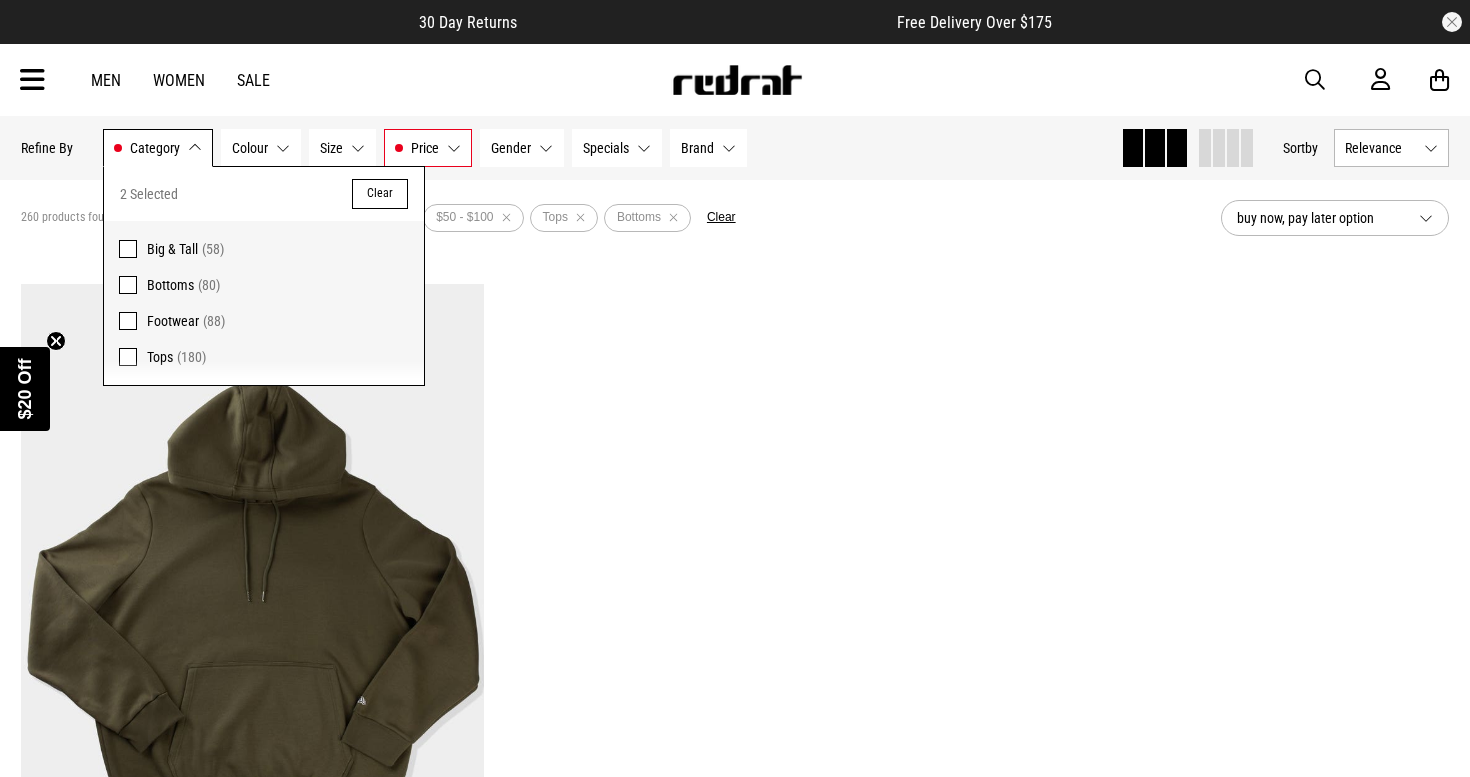 click on "Footwear" at bounding box center (173, 321) 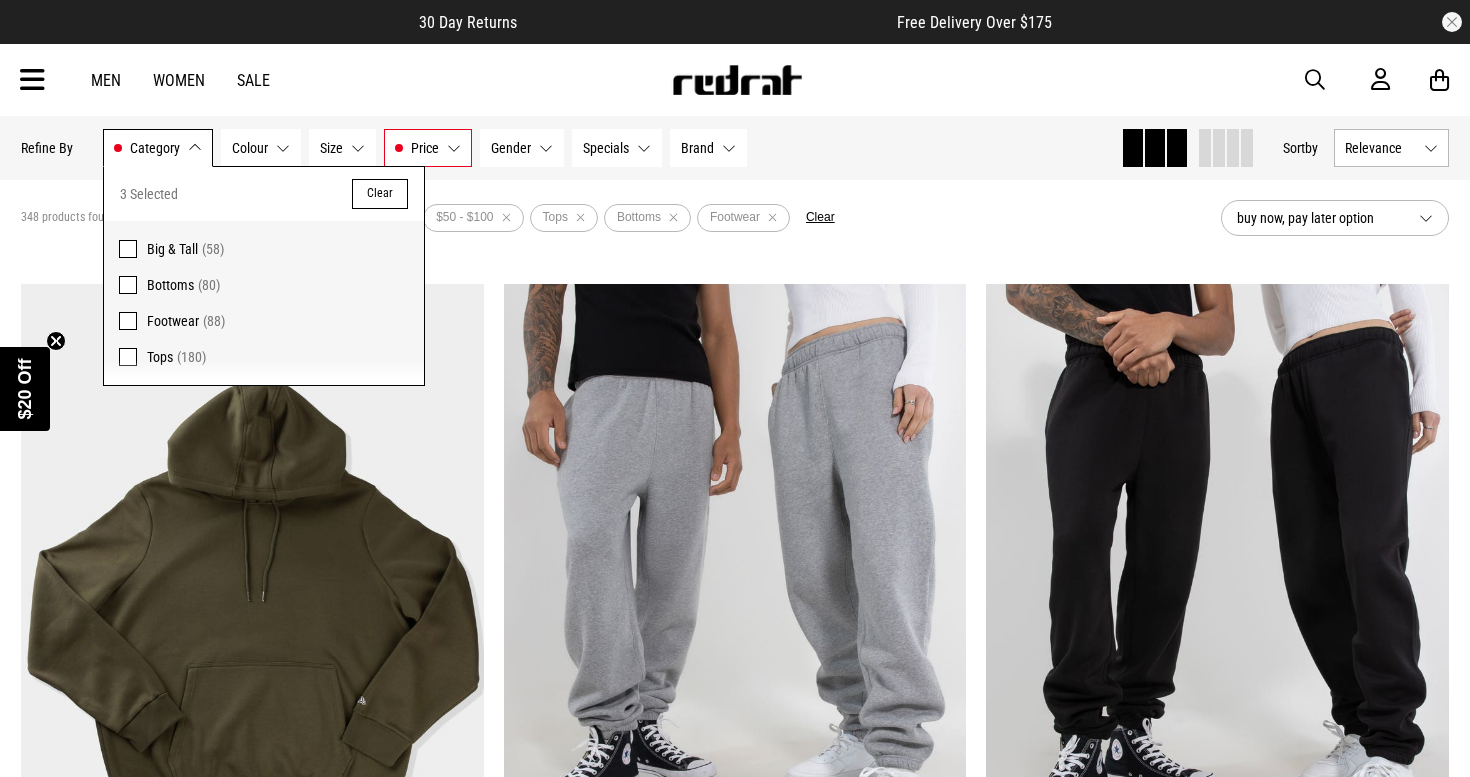click on "Colour  None selected" at bounding box center [261, 148] 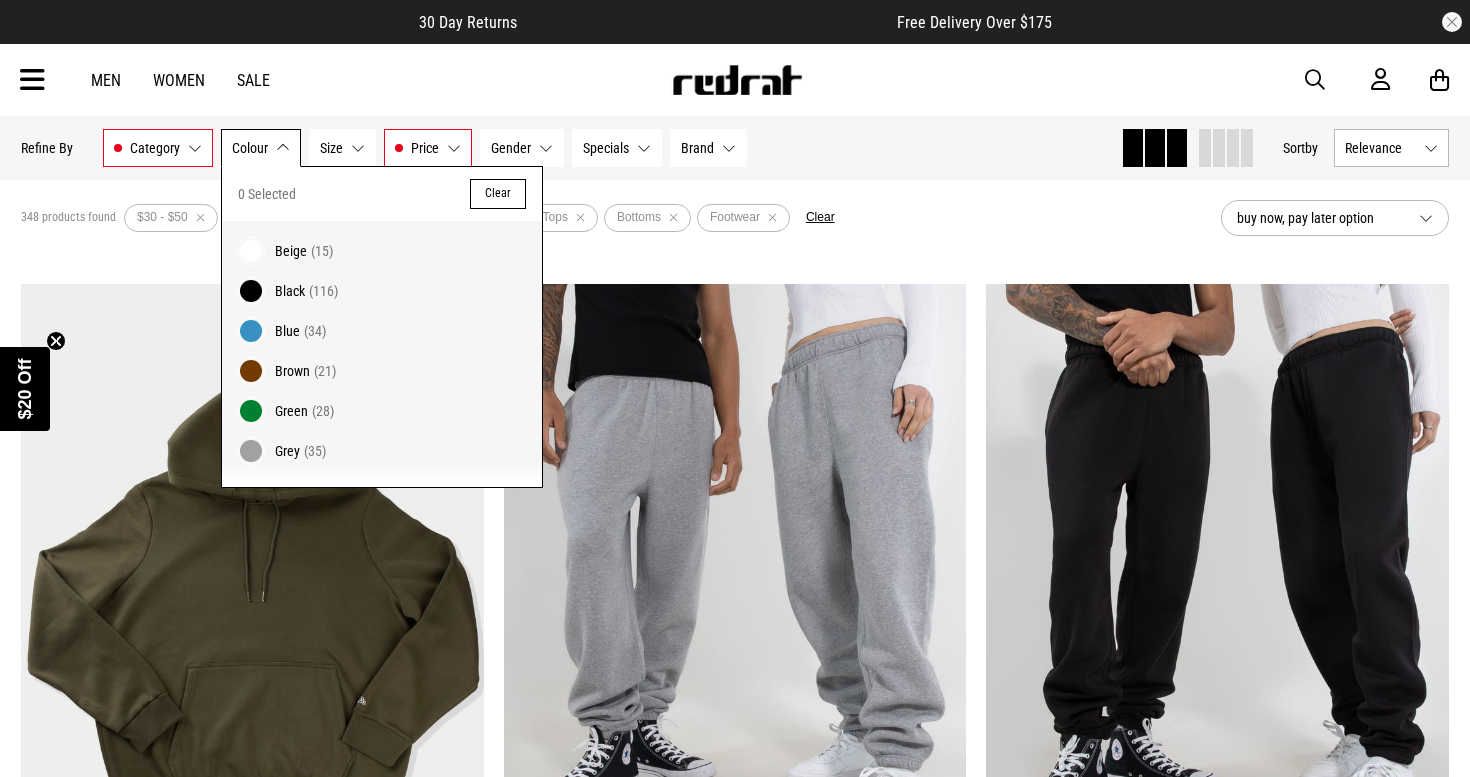 click on "Size  None selected" at bounding box center [342, 148] 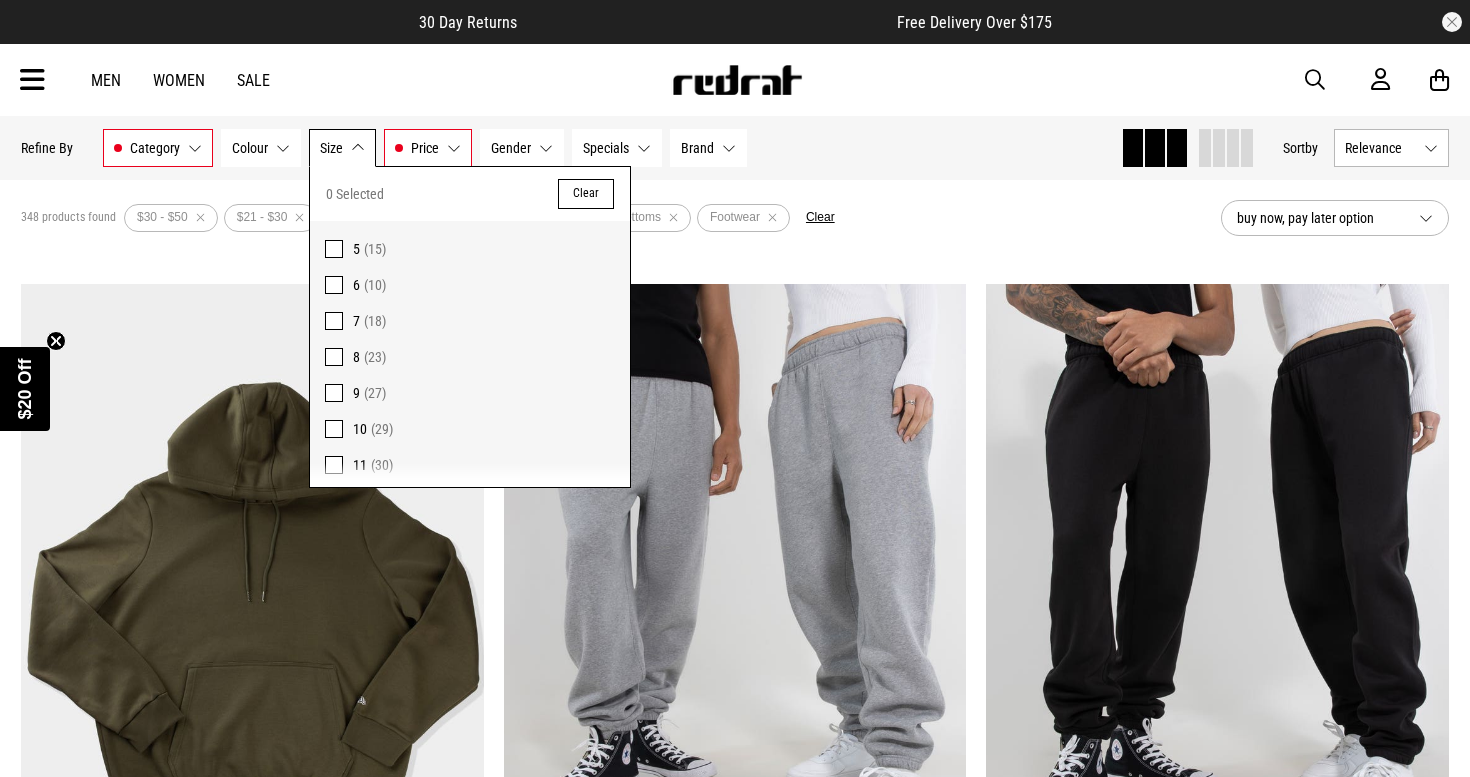 scroll, scrollTop: -2, scrollLeft: 0, axis: vertical 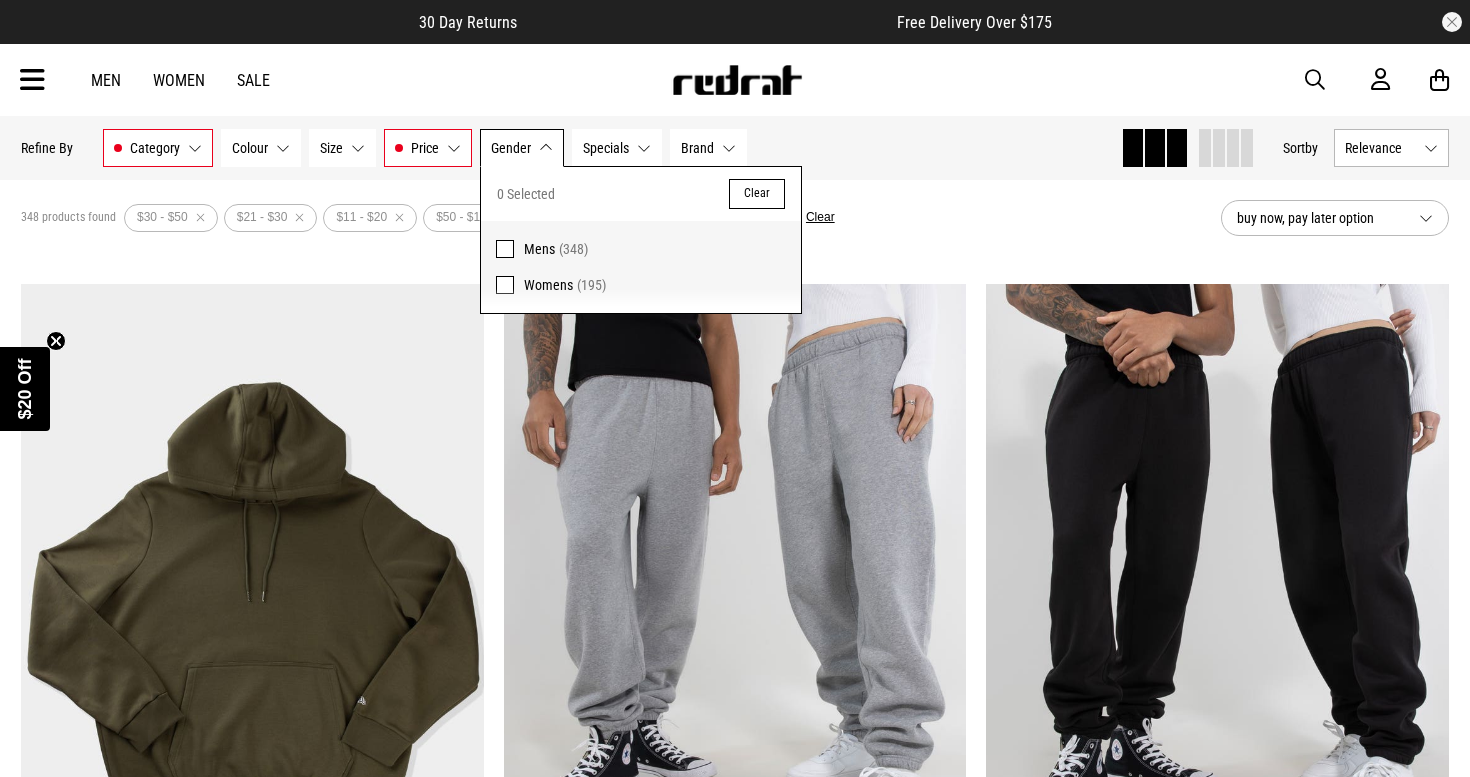 click on "Mens (348)" at bounding box center (641, 244) 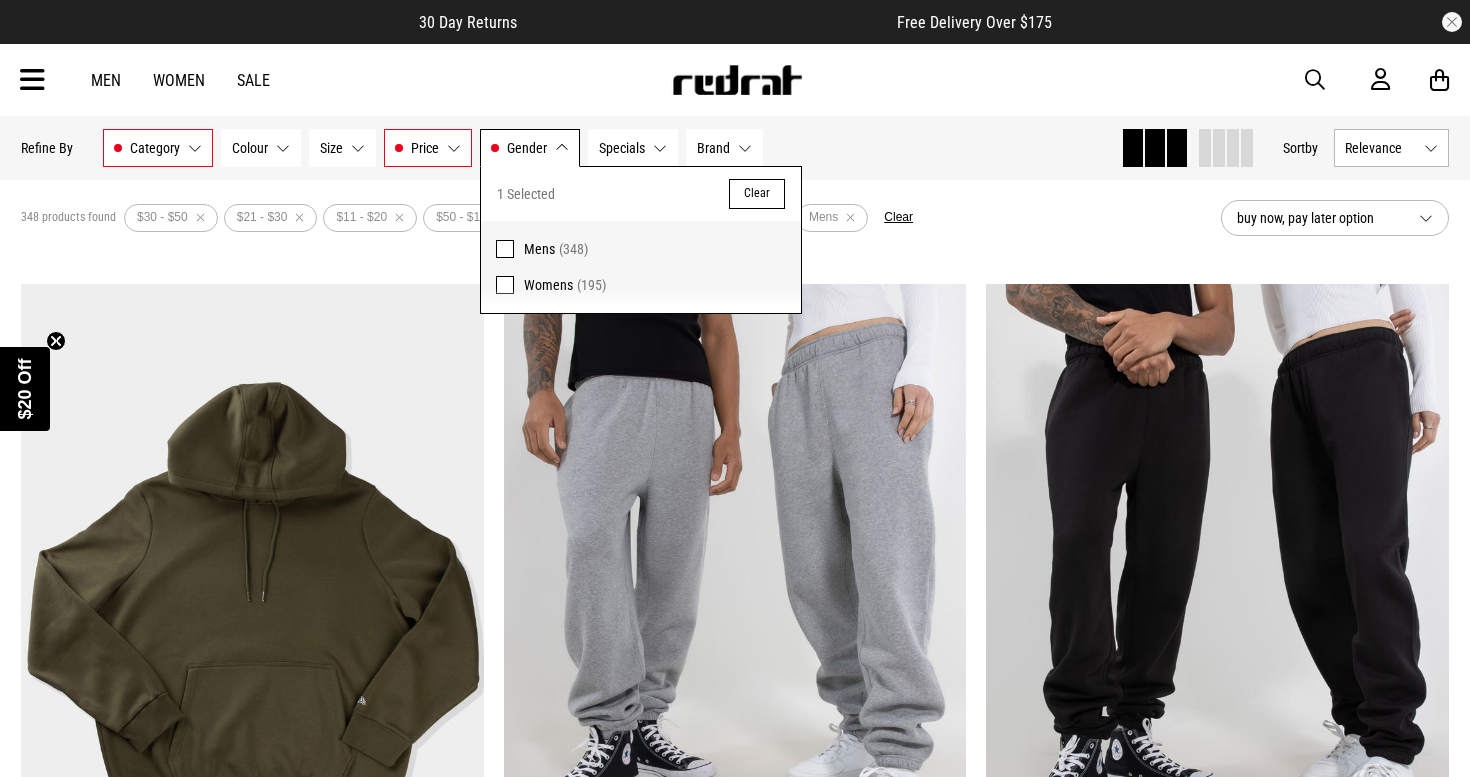 click on "Specials" at bounding box center (622, 148) 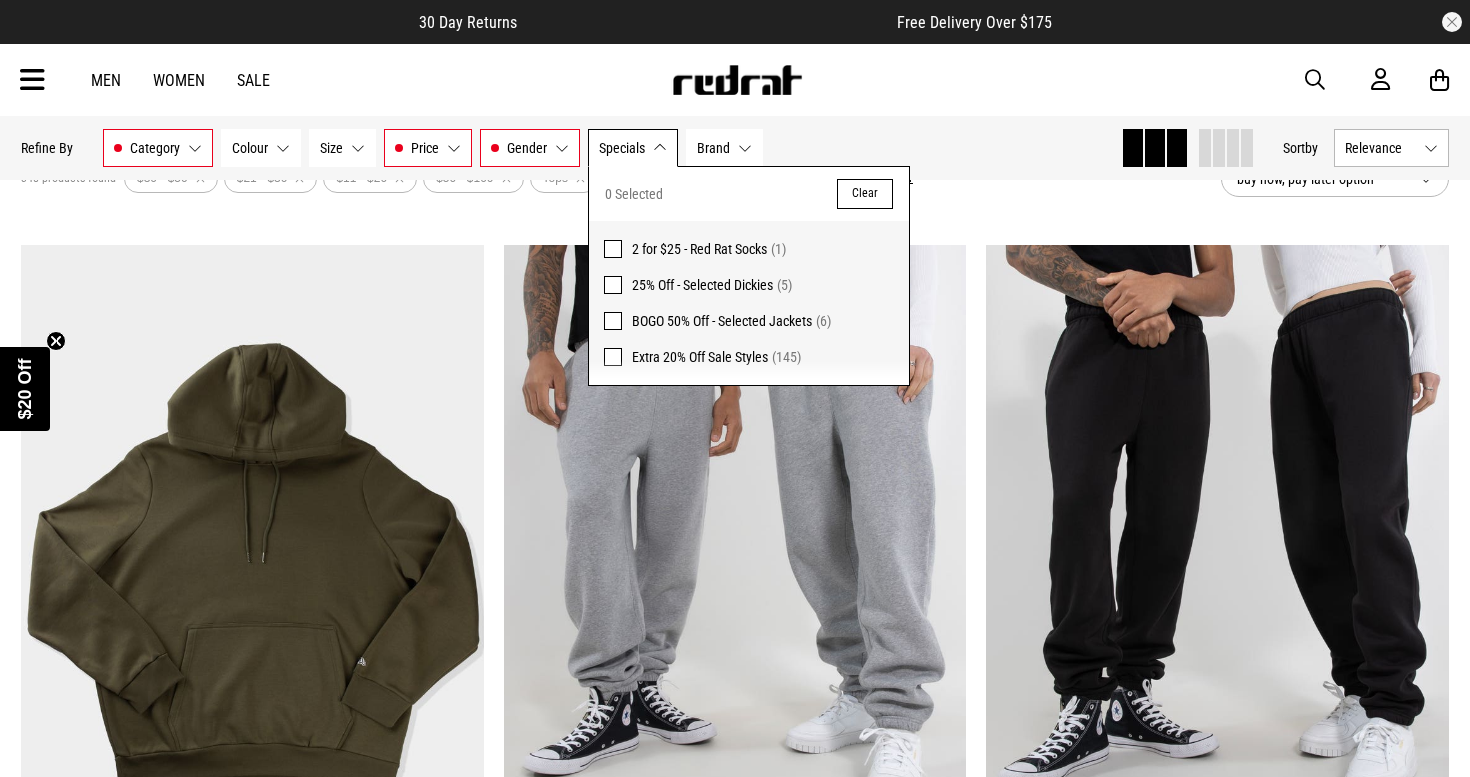 scroll, scrollTop: 83, scrollLeft: 0, axis: vertical 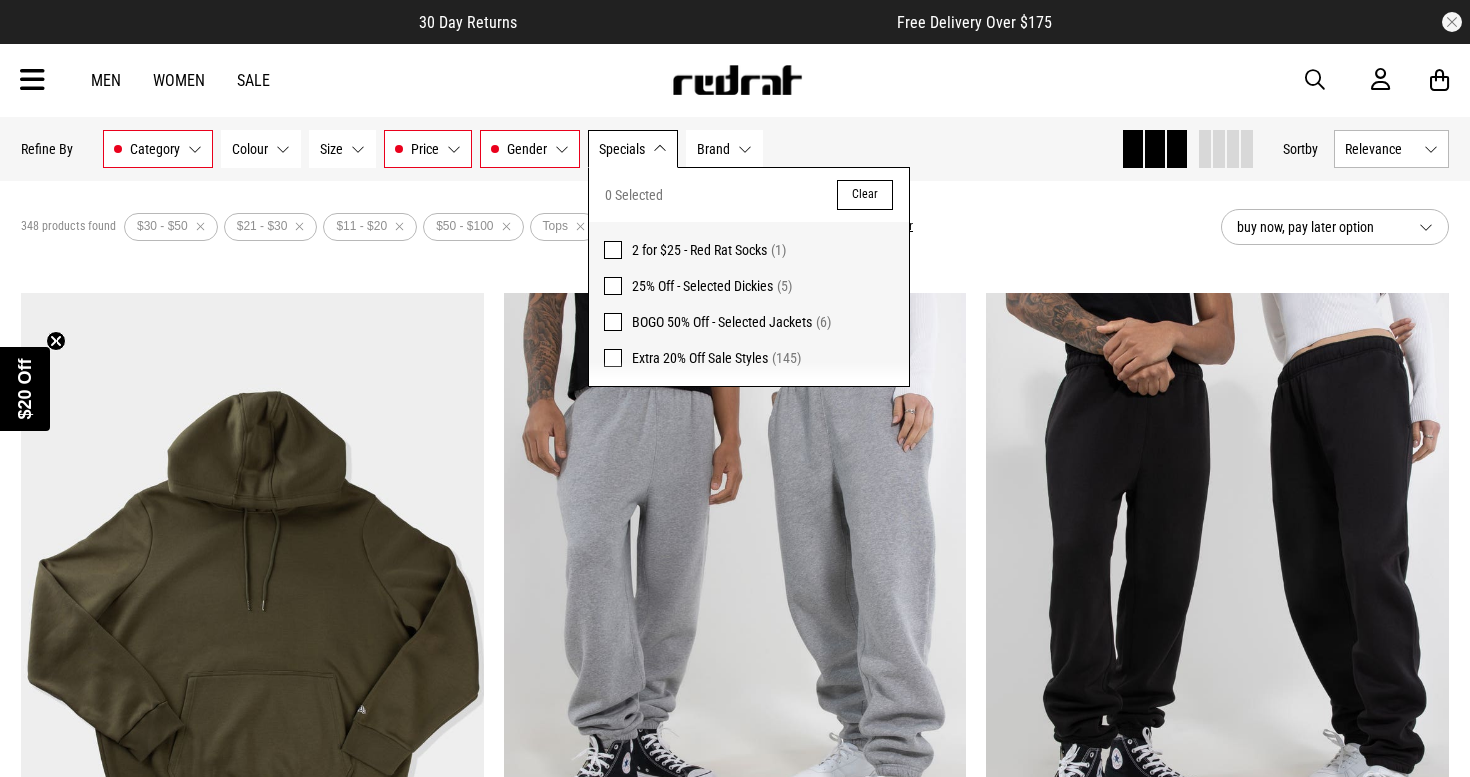 click on "Brand  None selected" at bounding box center [724, 149] 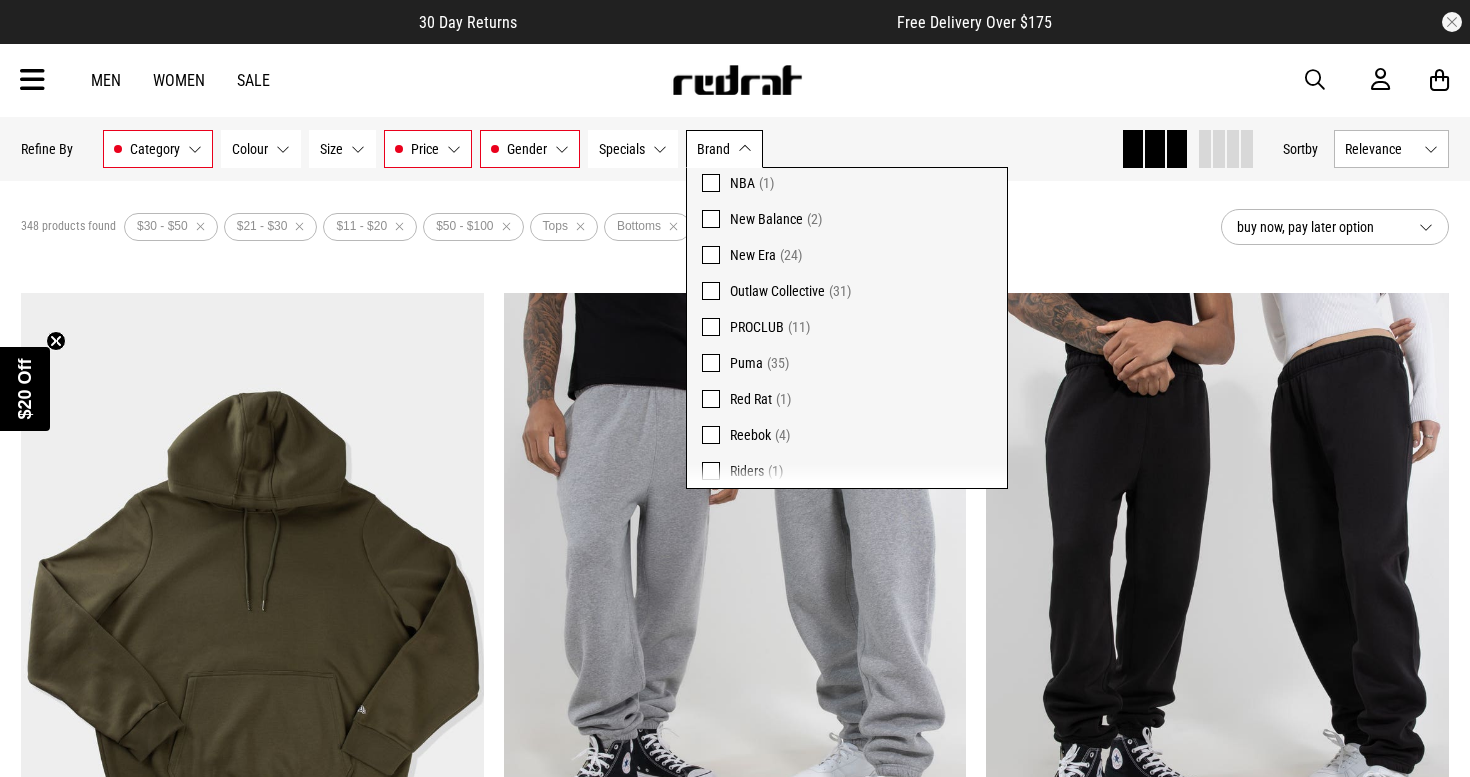 scroll, scrollTop: 515, scrollLeft: 0, axis: vertical 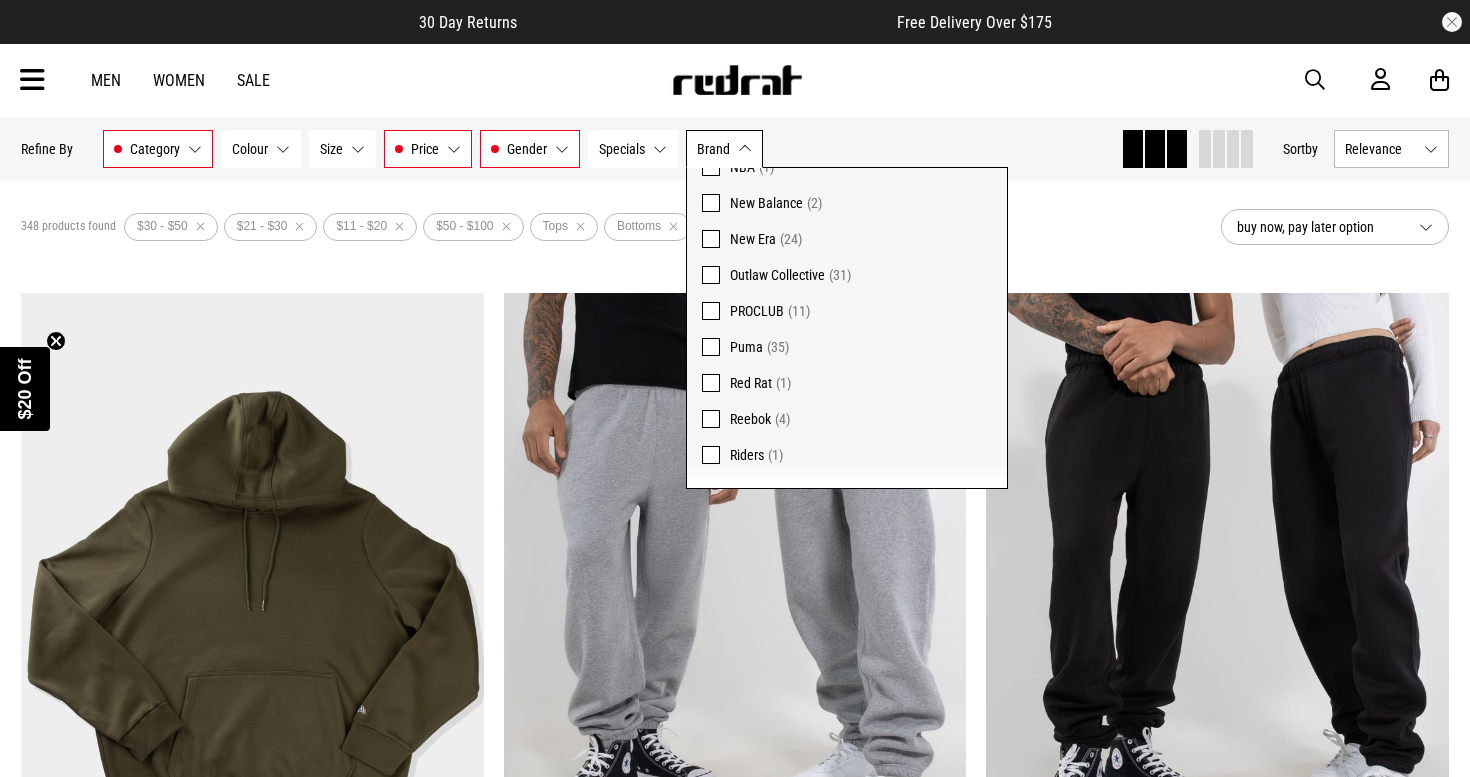 click on "Reebok" at bounding box center (750, 419) 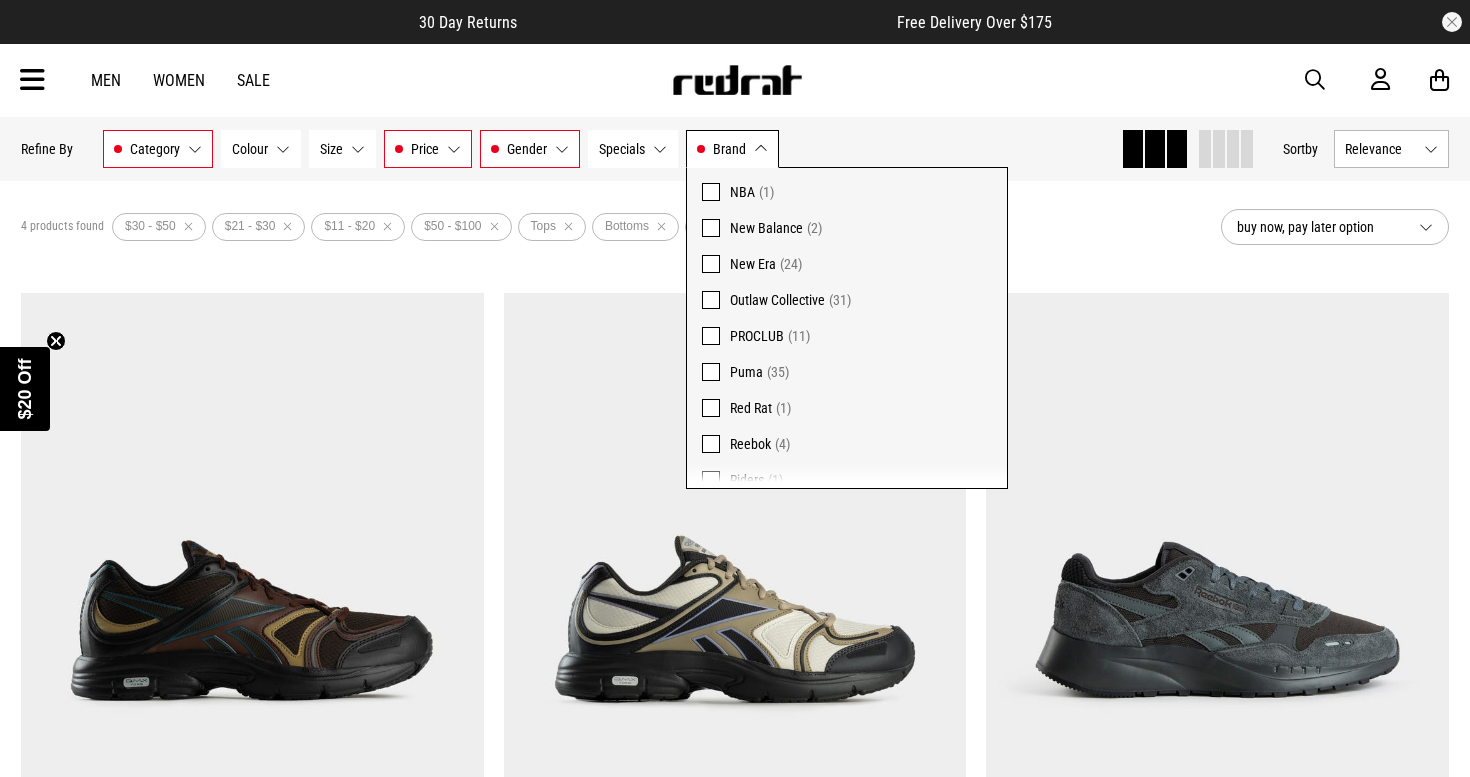 scroll, scrollTop: 482, scrollLeft: 0, axis: vertical 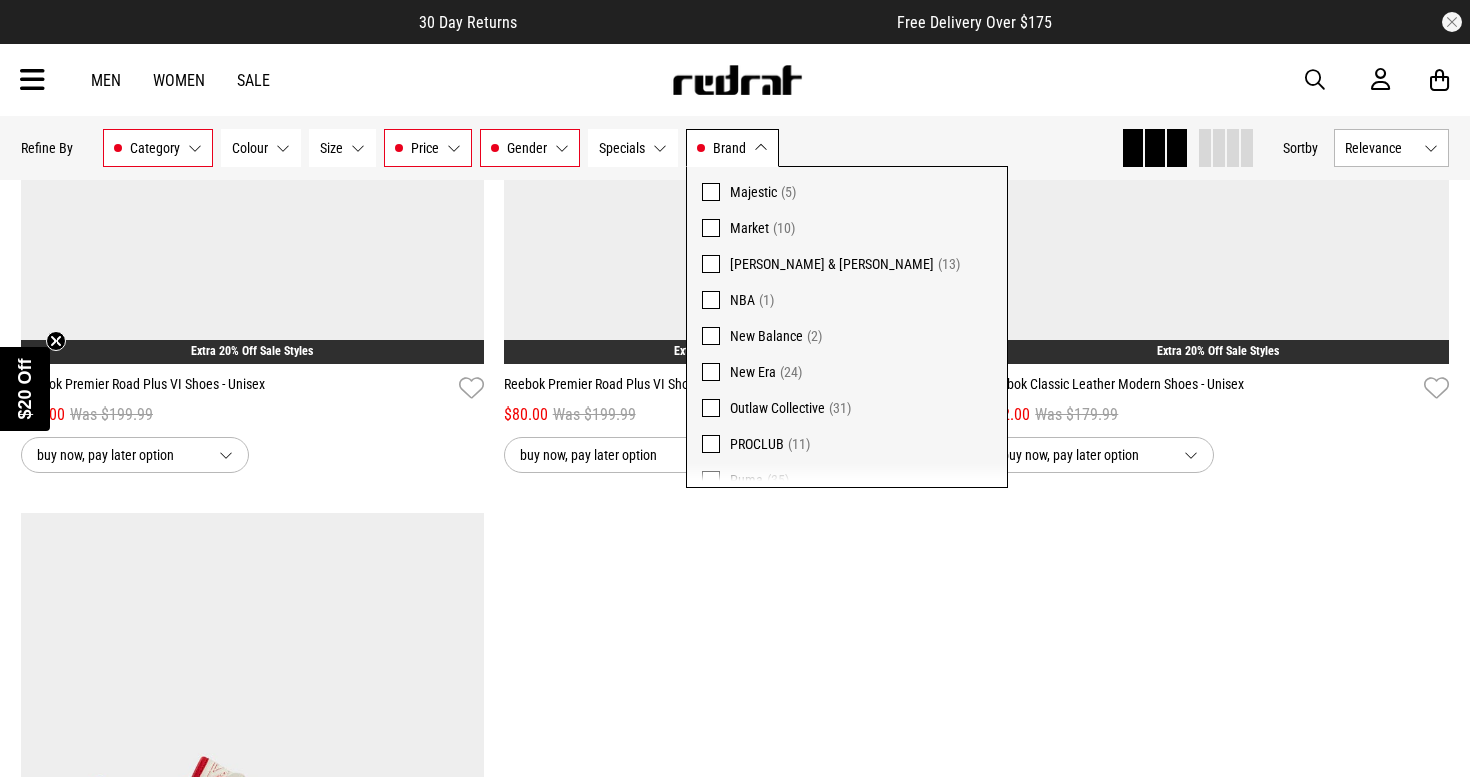 click at bounding box center [711, 372] 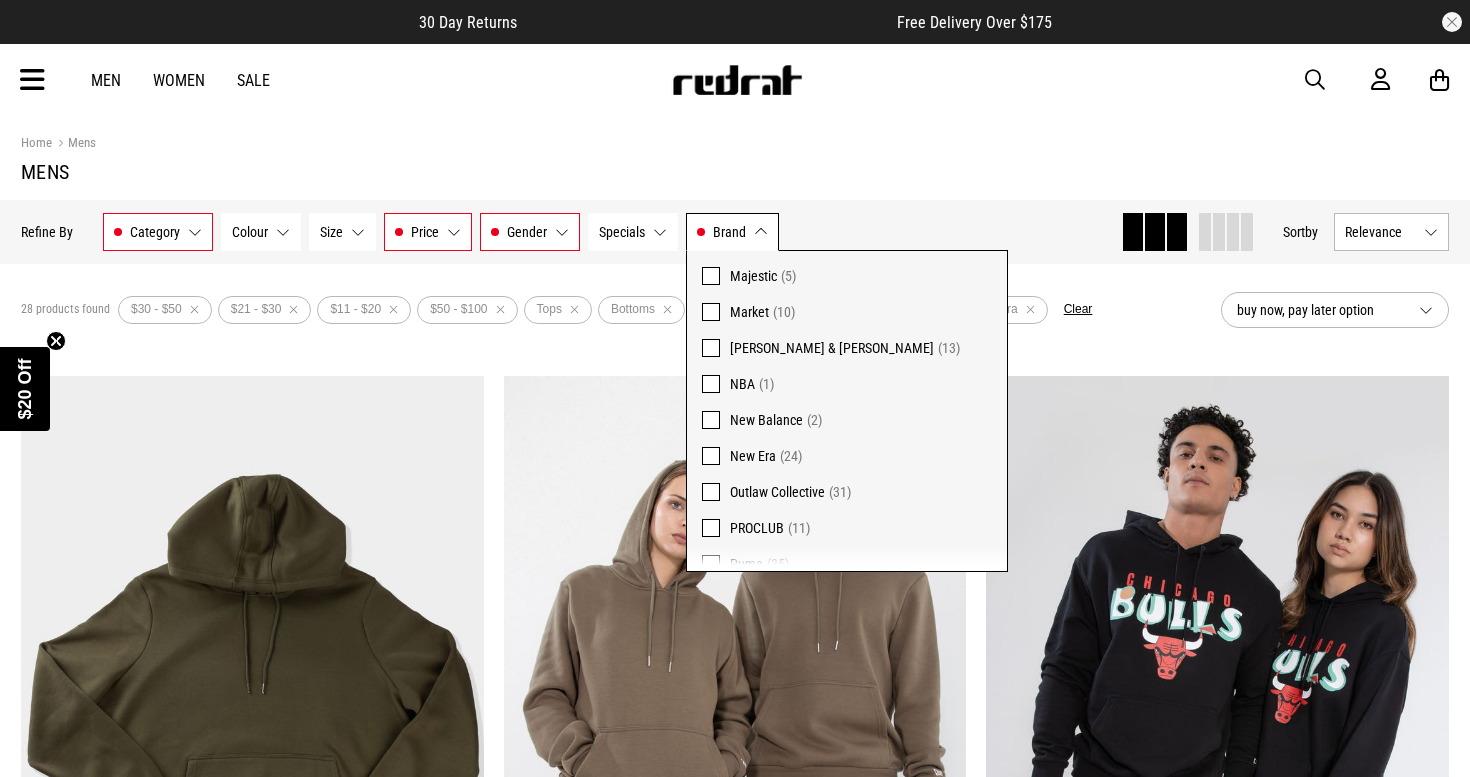 scroll, scrollTop: 0, scrollLeft: 0, axis: both 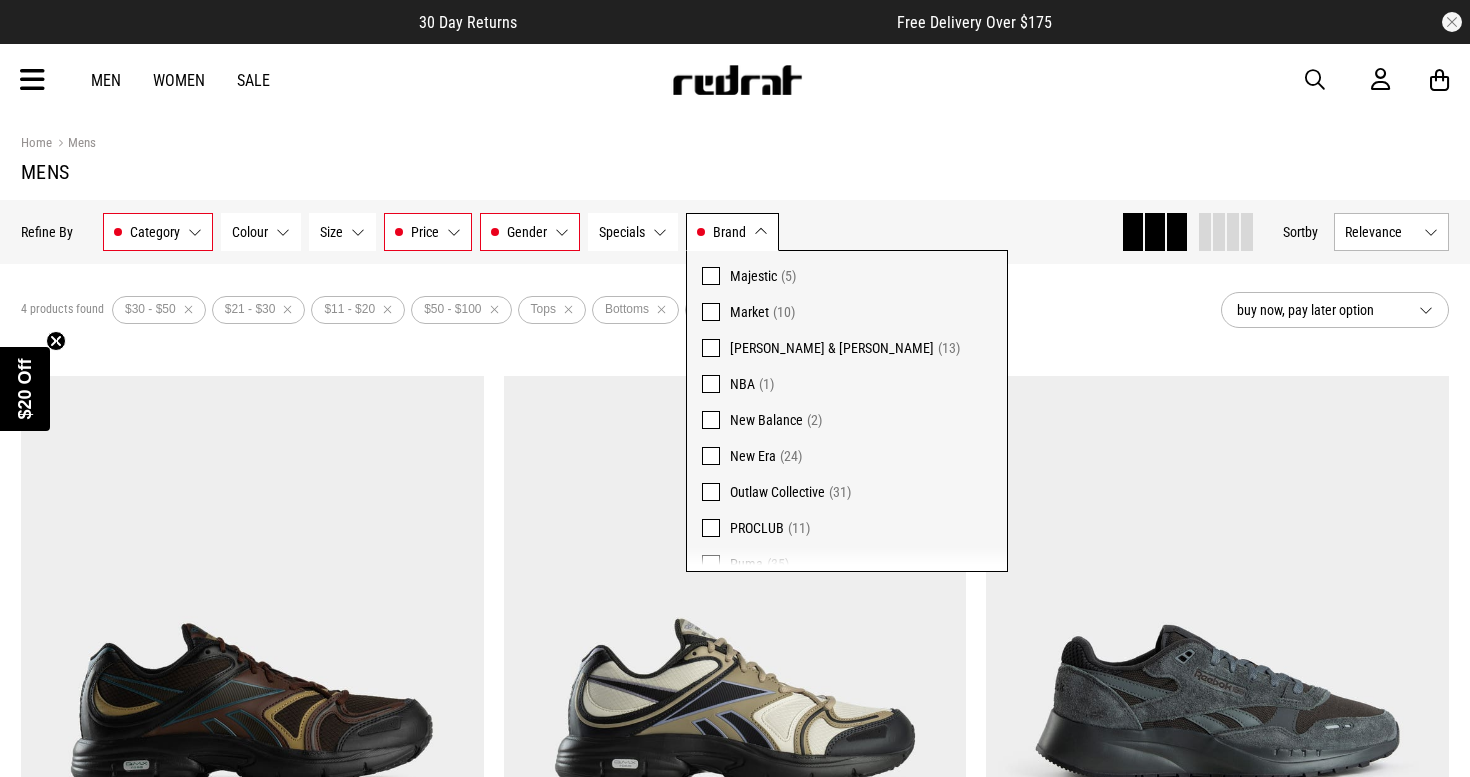 click at bounding box center (711, 420) 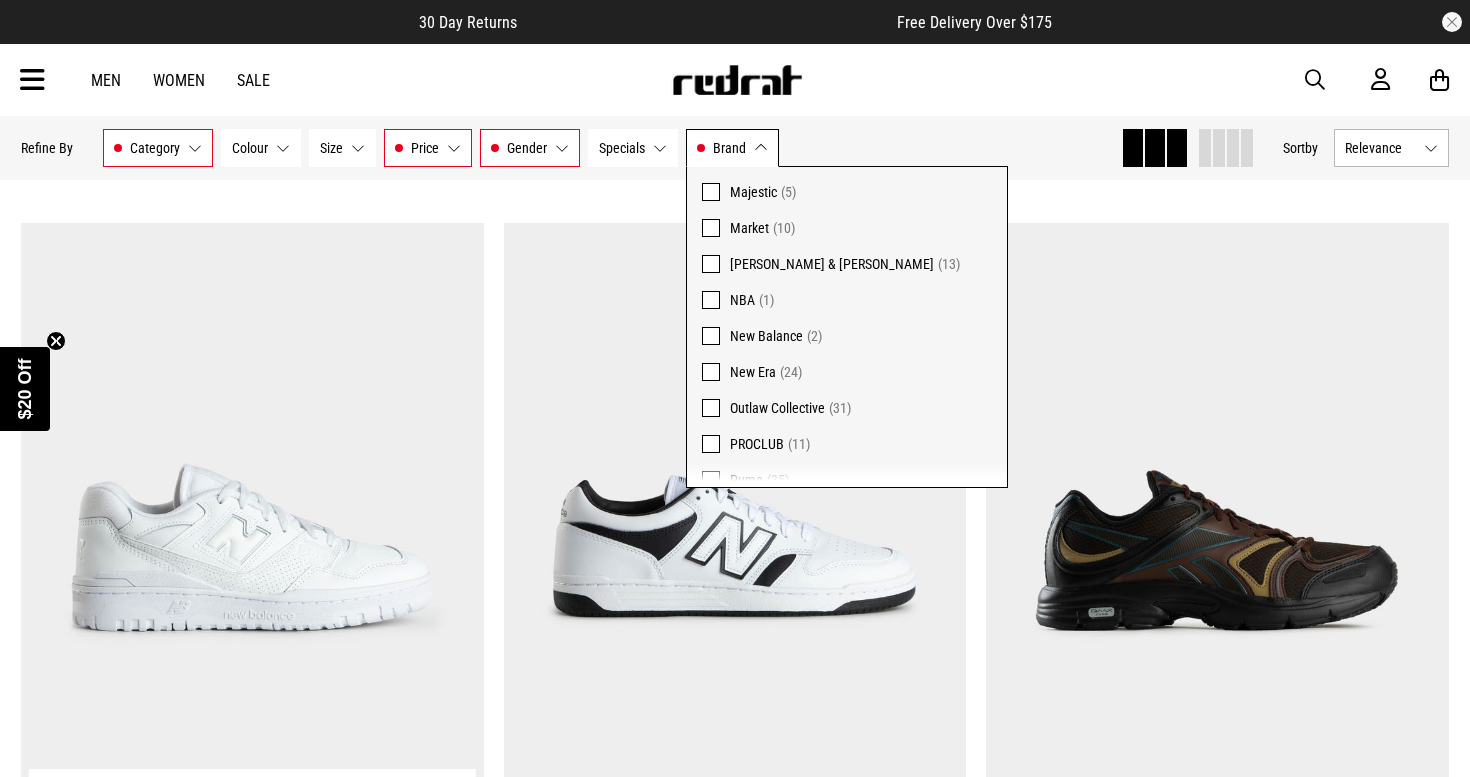 scroll, scrollTop: 153, scrollLeft: 0, axis: vertical 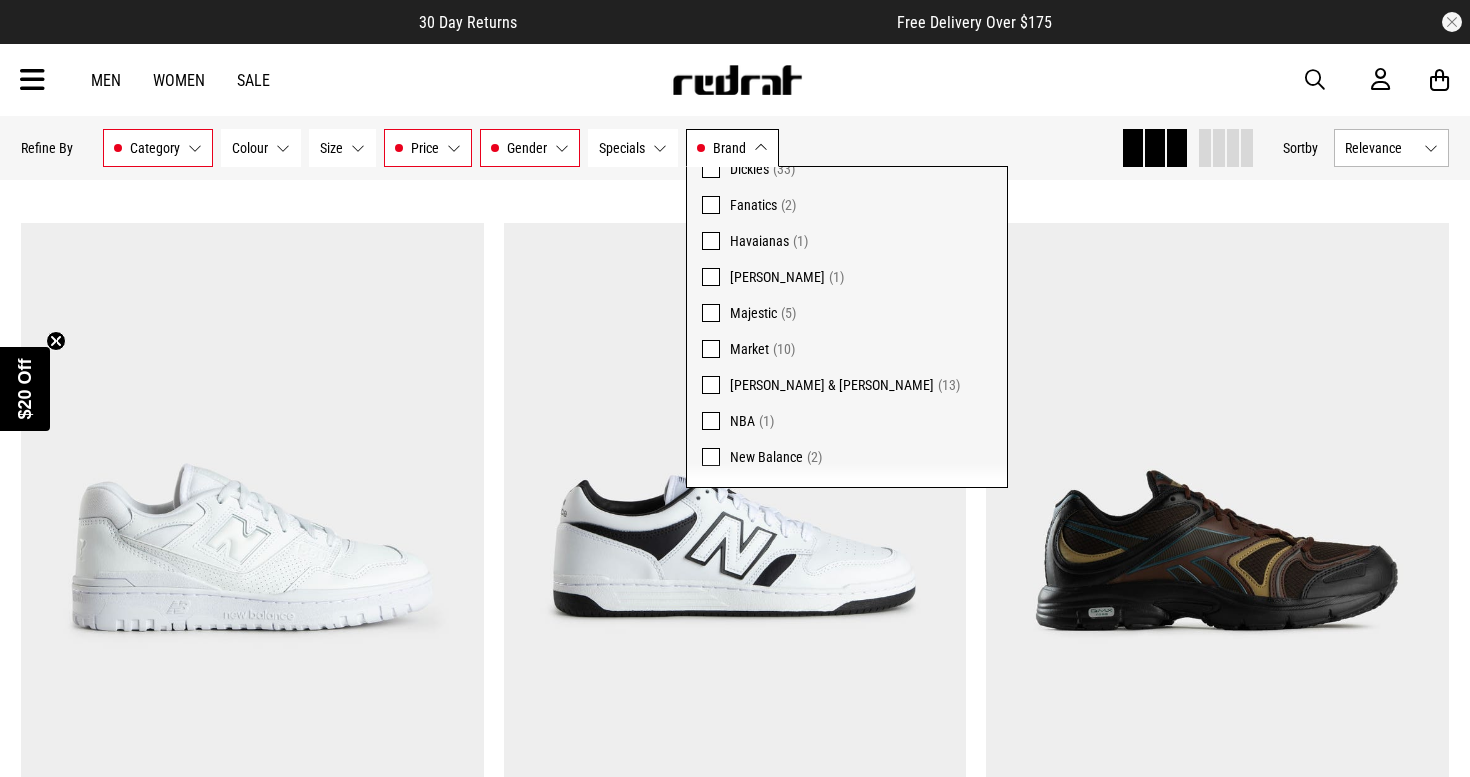 click at bounding box center [711, 349] 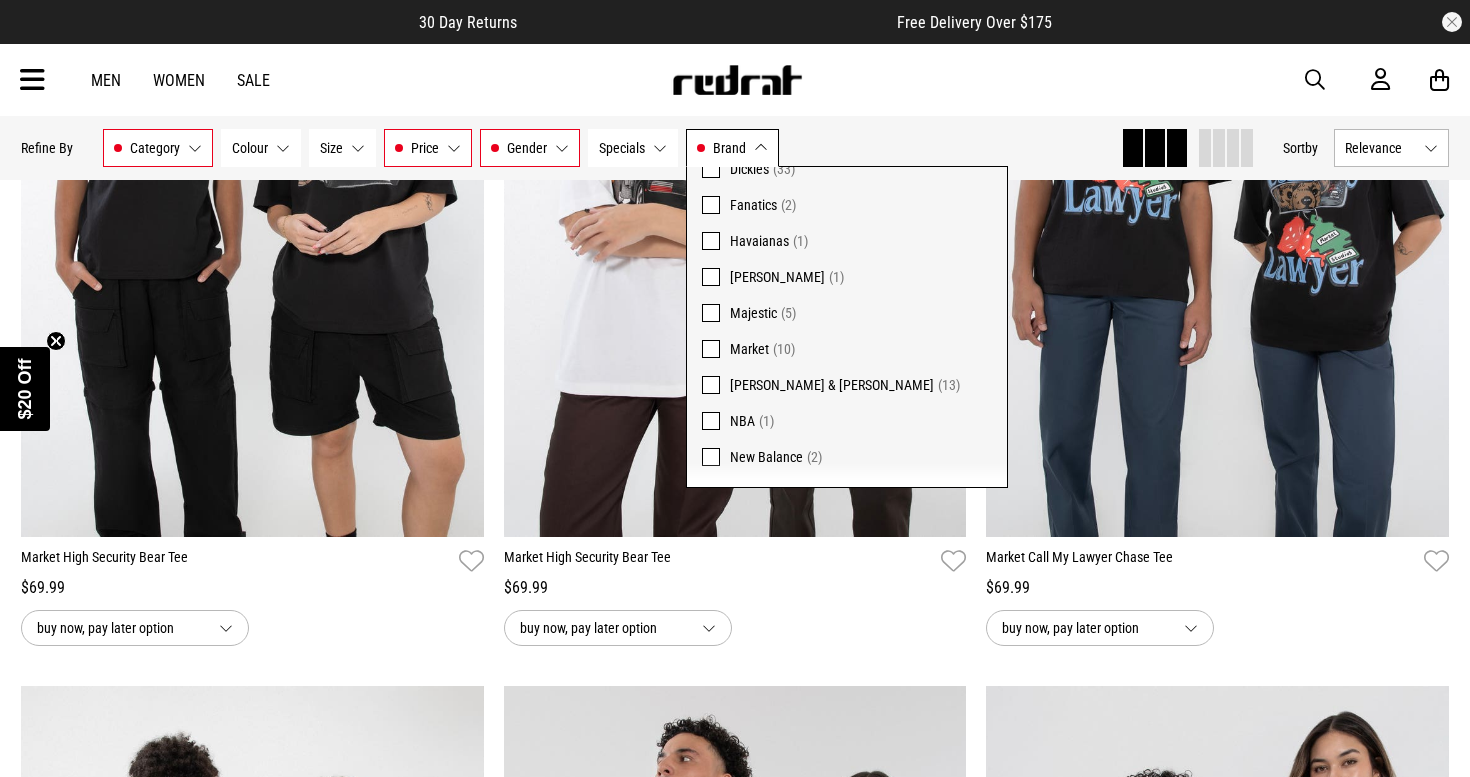 scroll, scrollTop: 479, scrollLeft: 0, axis: vertical 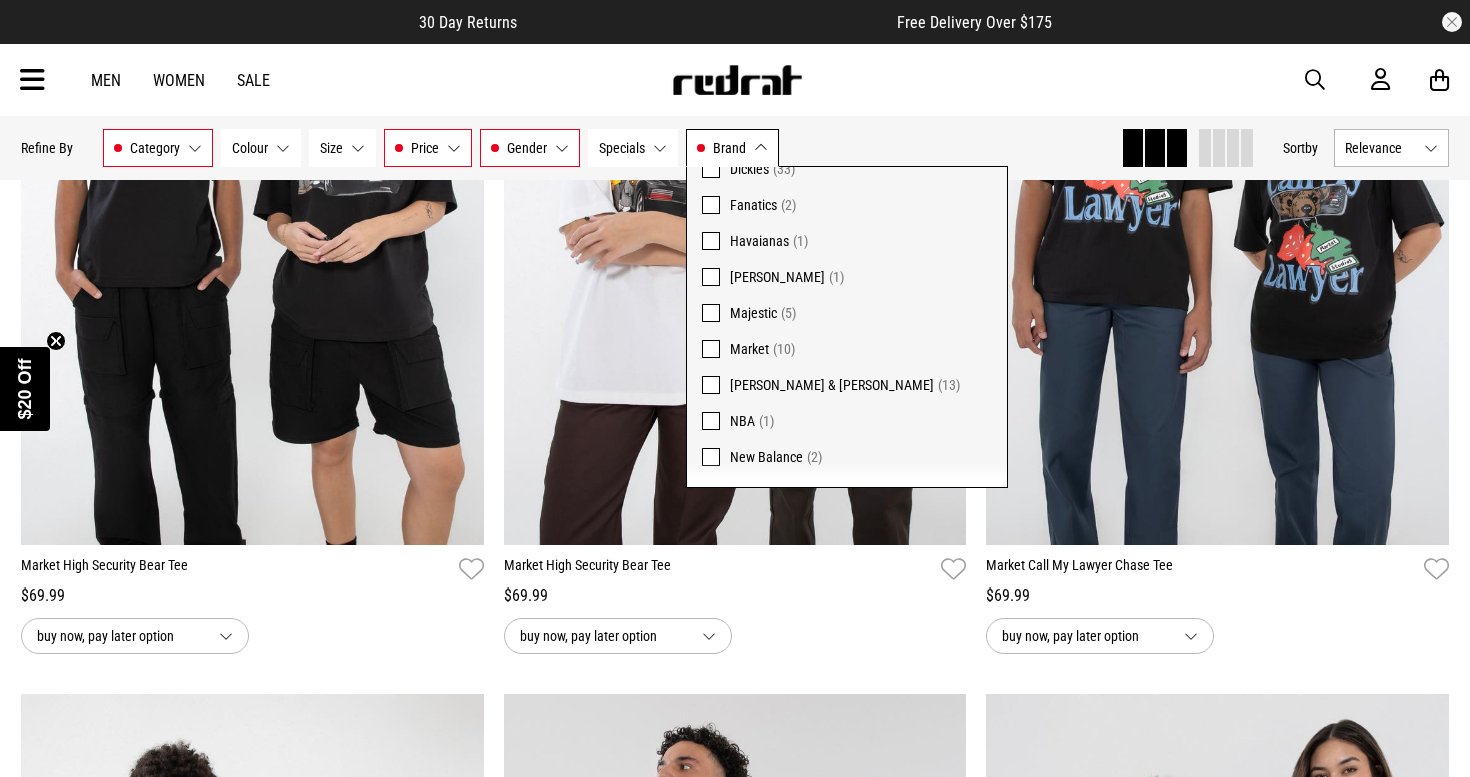 click at bounding box center (711, 349) 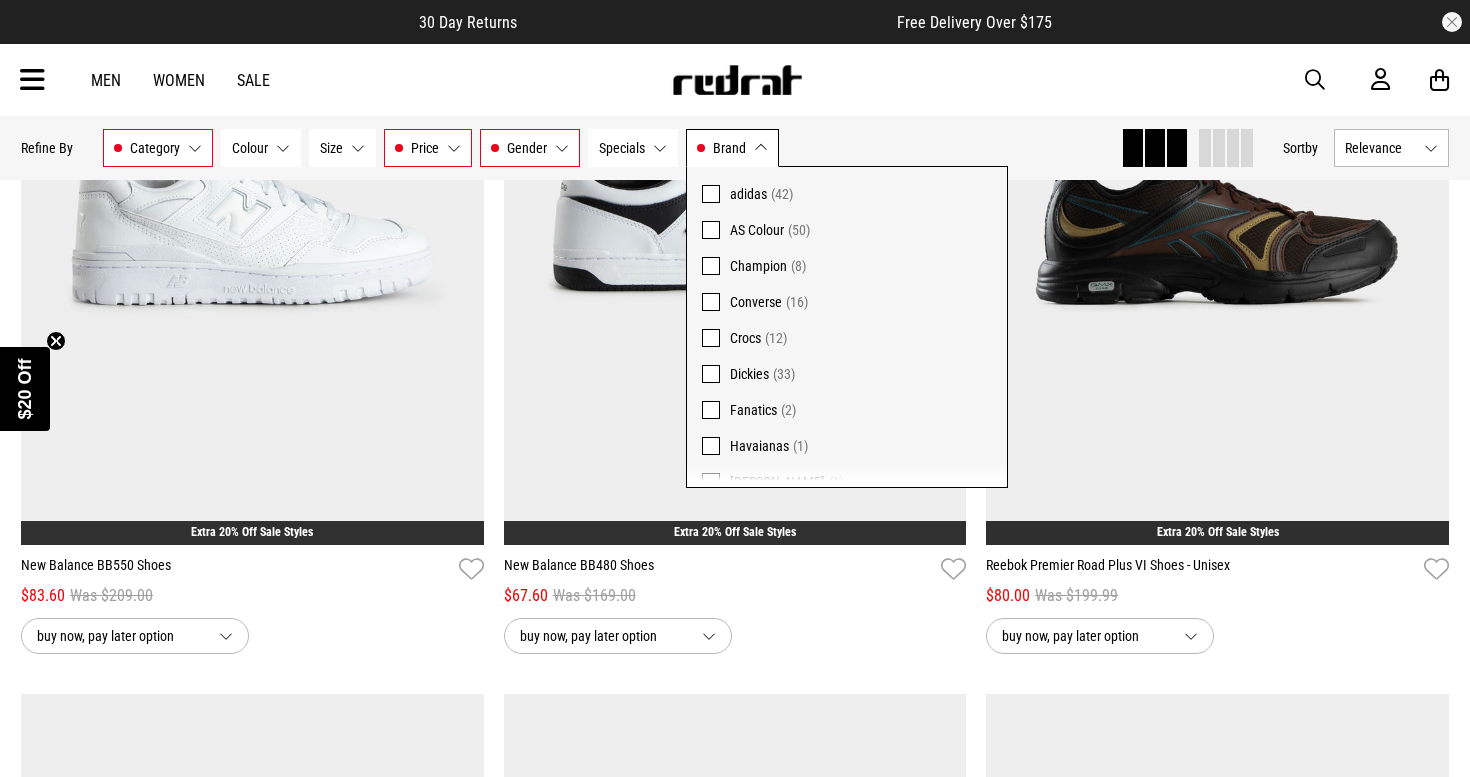scroll, scrollTop: 11, scrollLeft: 0, axis: vertical 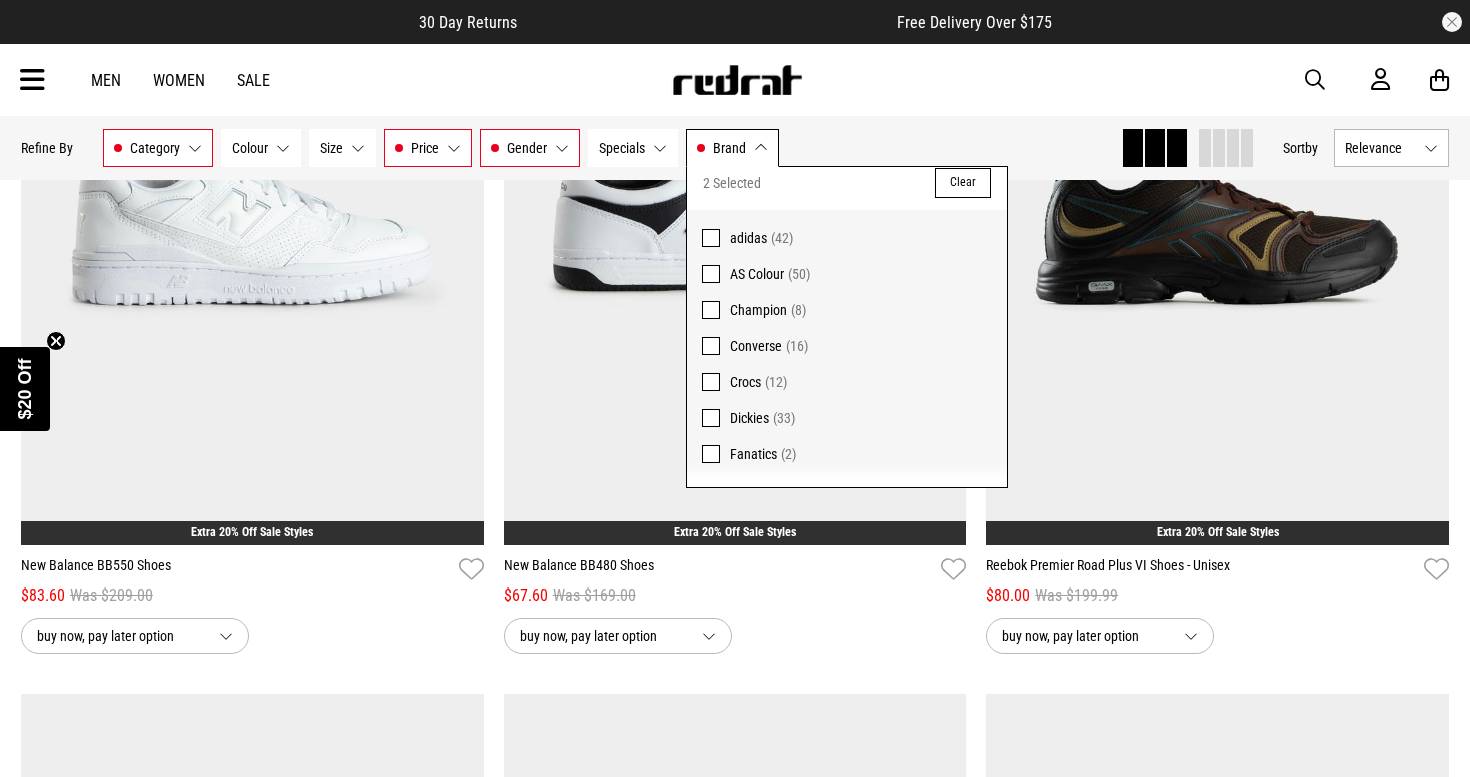 click at bounding box center [711, 382] 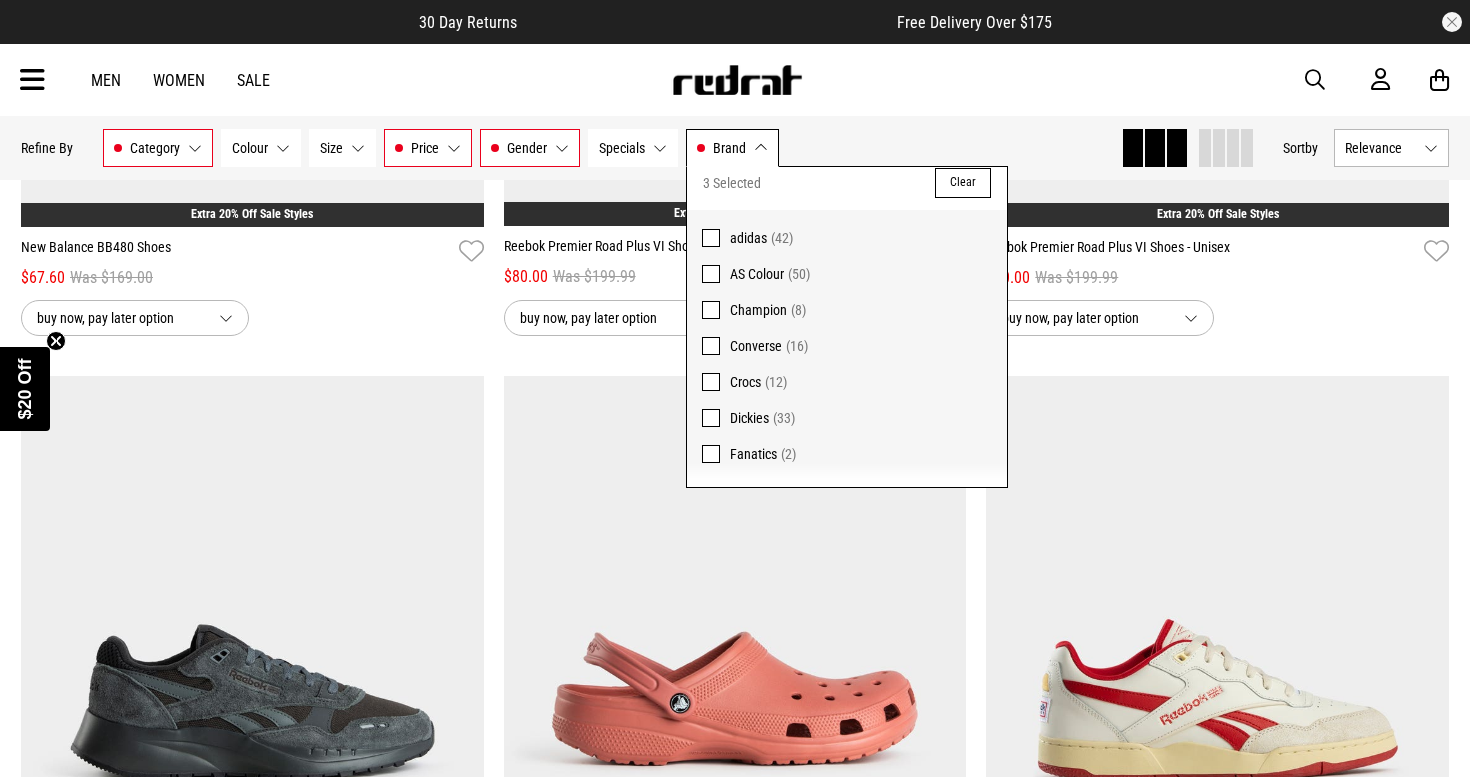 scroll, scrollTop: 2393, scrollLeft: 0, axis: vertical 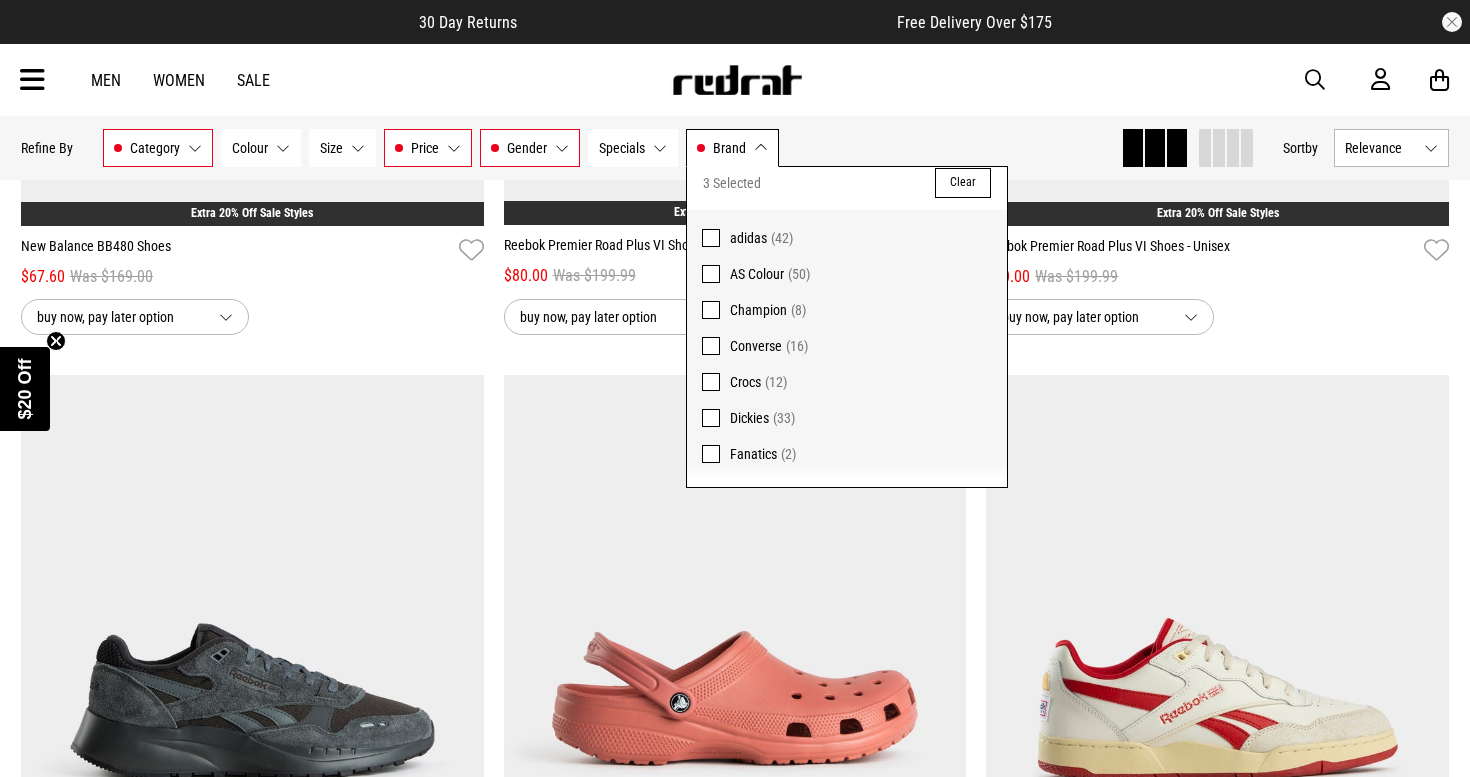 click at bounding box center [711, 382] 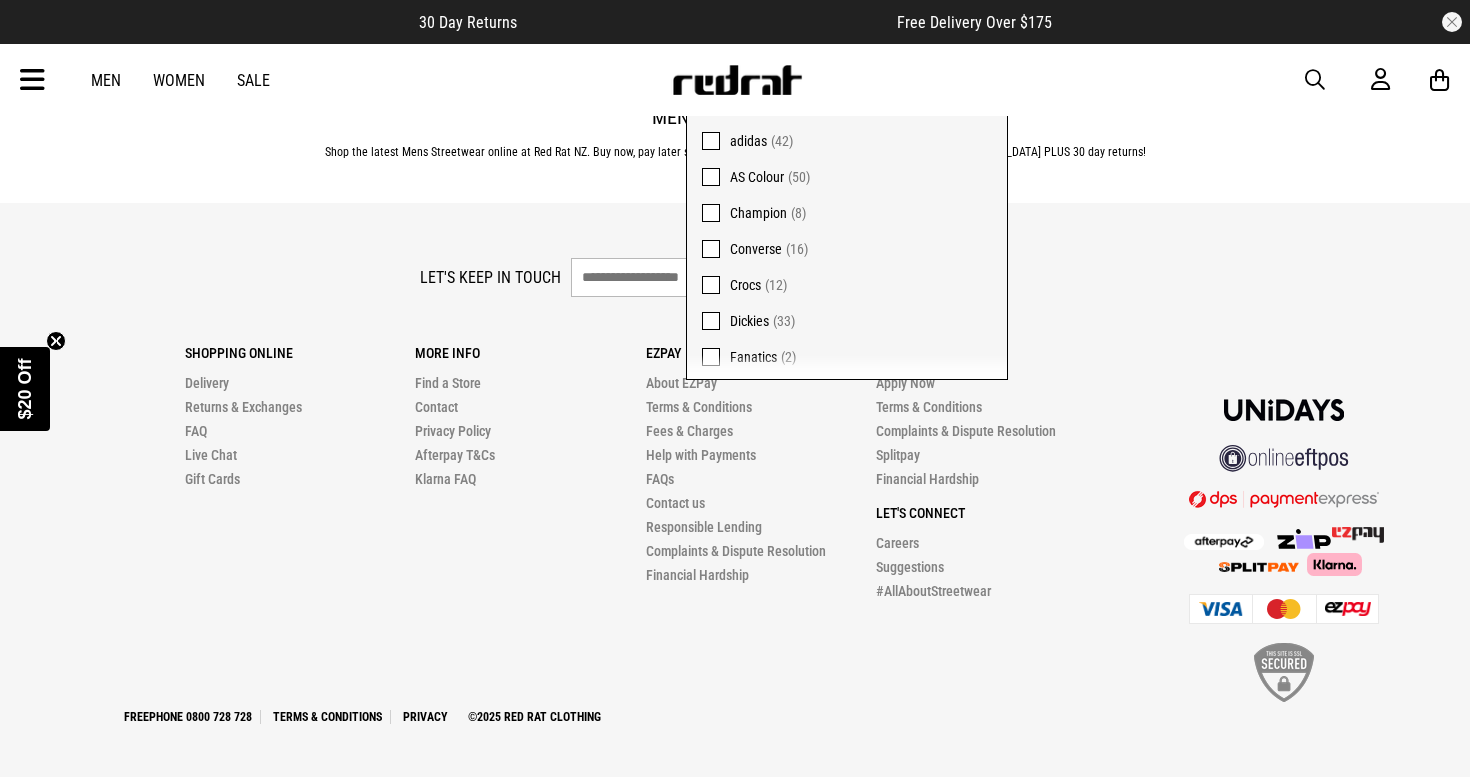 scroll, scrollTop: 0, scrollLeft: 0, axis: both 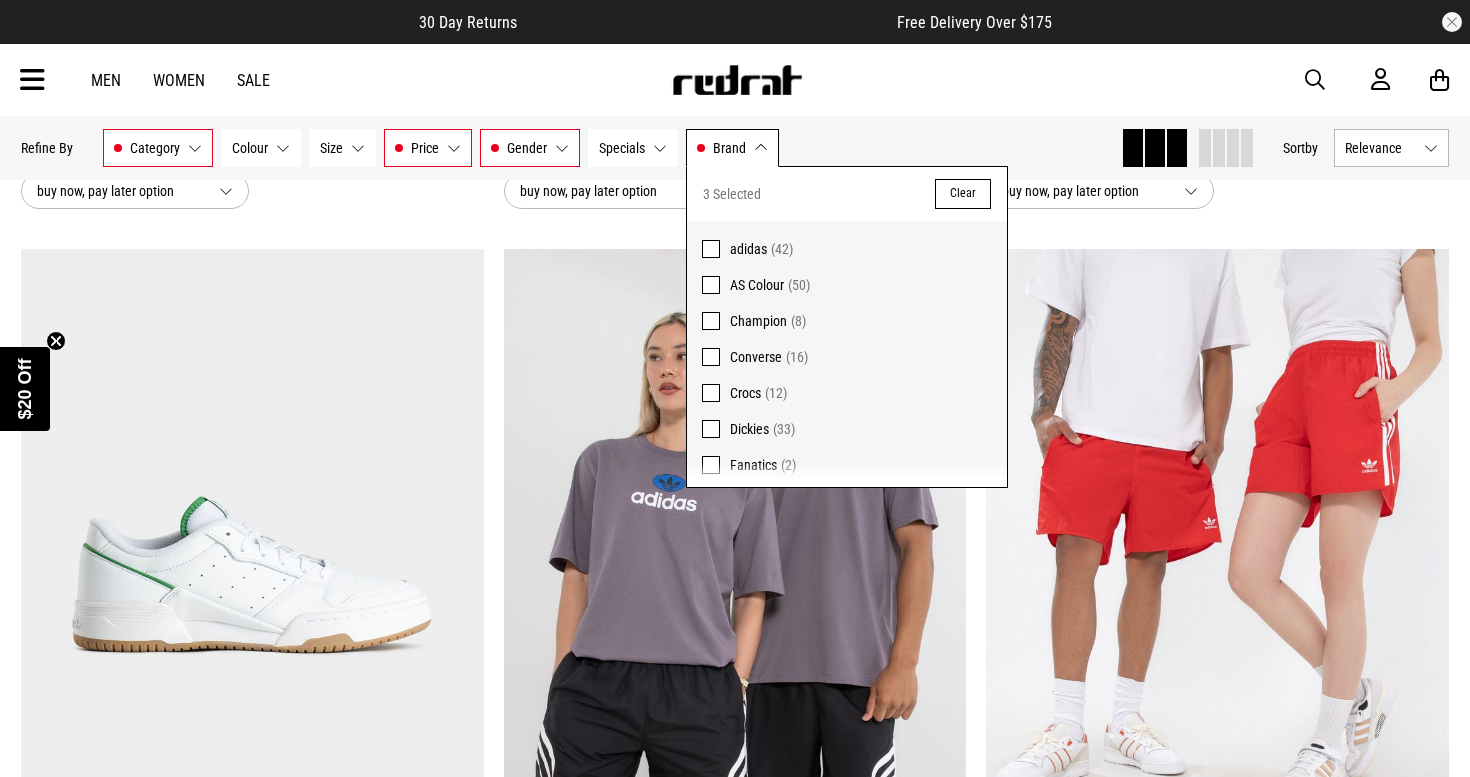 click on "Brand  Reebok, New Balance, adidas" at bounding box center (732, 148) 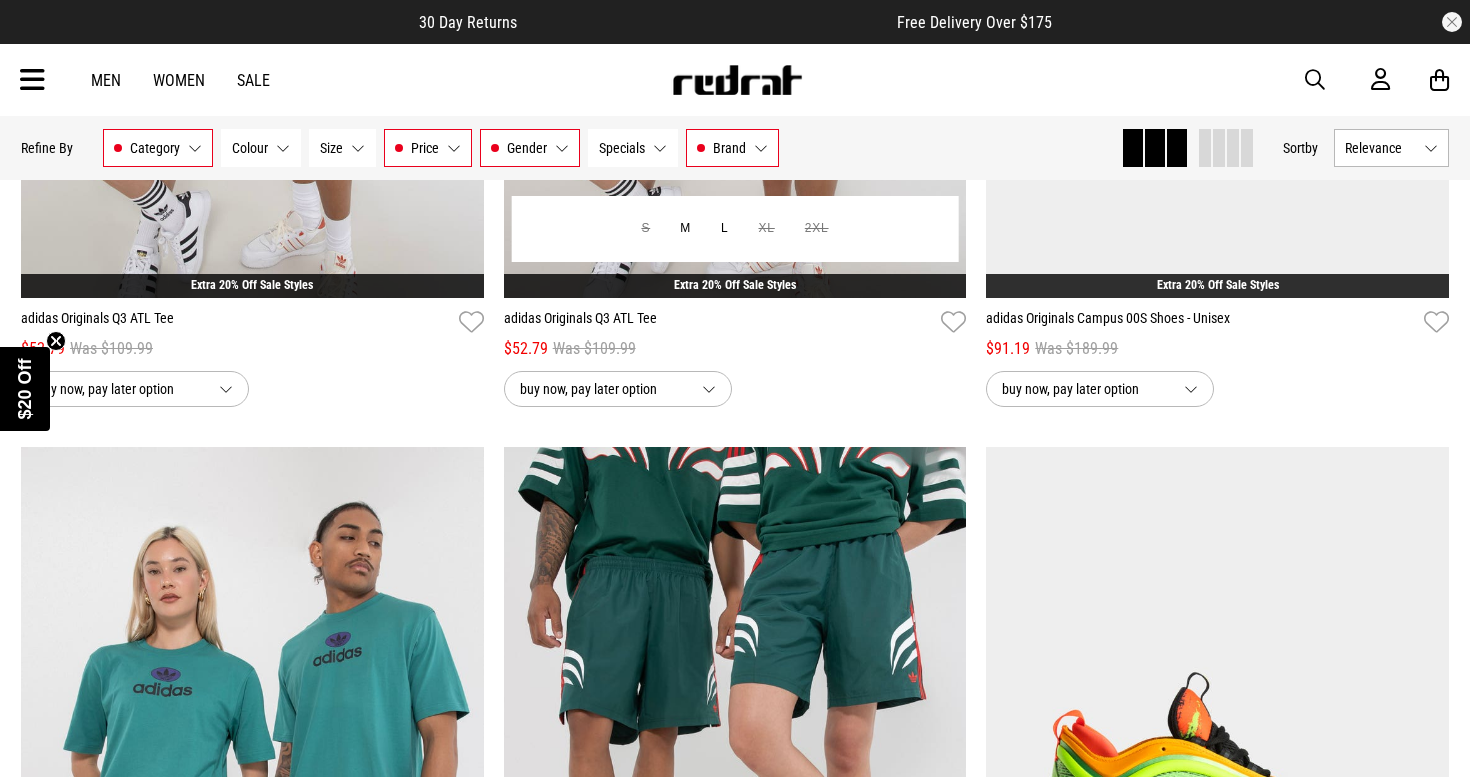 scroll, scrollTop: 763, scrollLeft: 0, axis: vertical 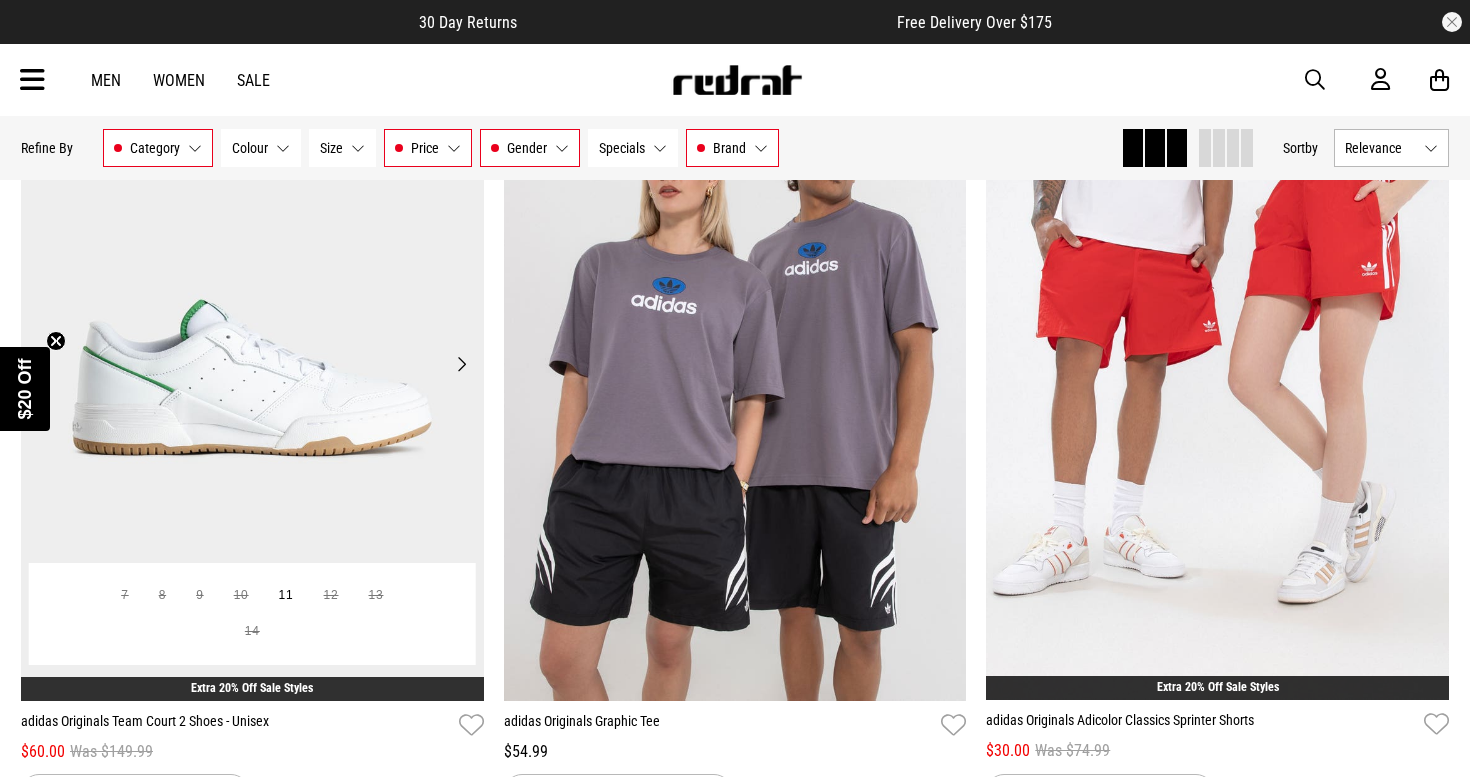 click at bounding box center (252, 376) 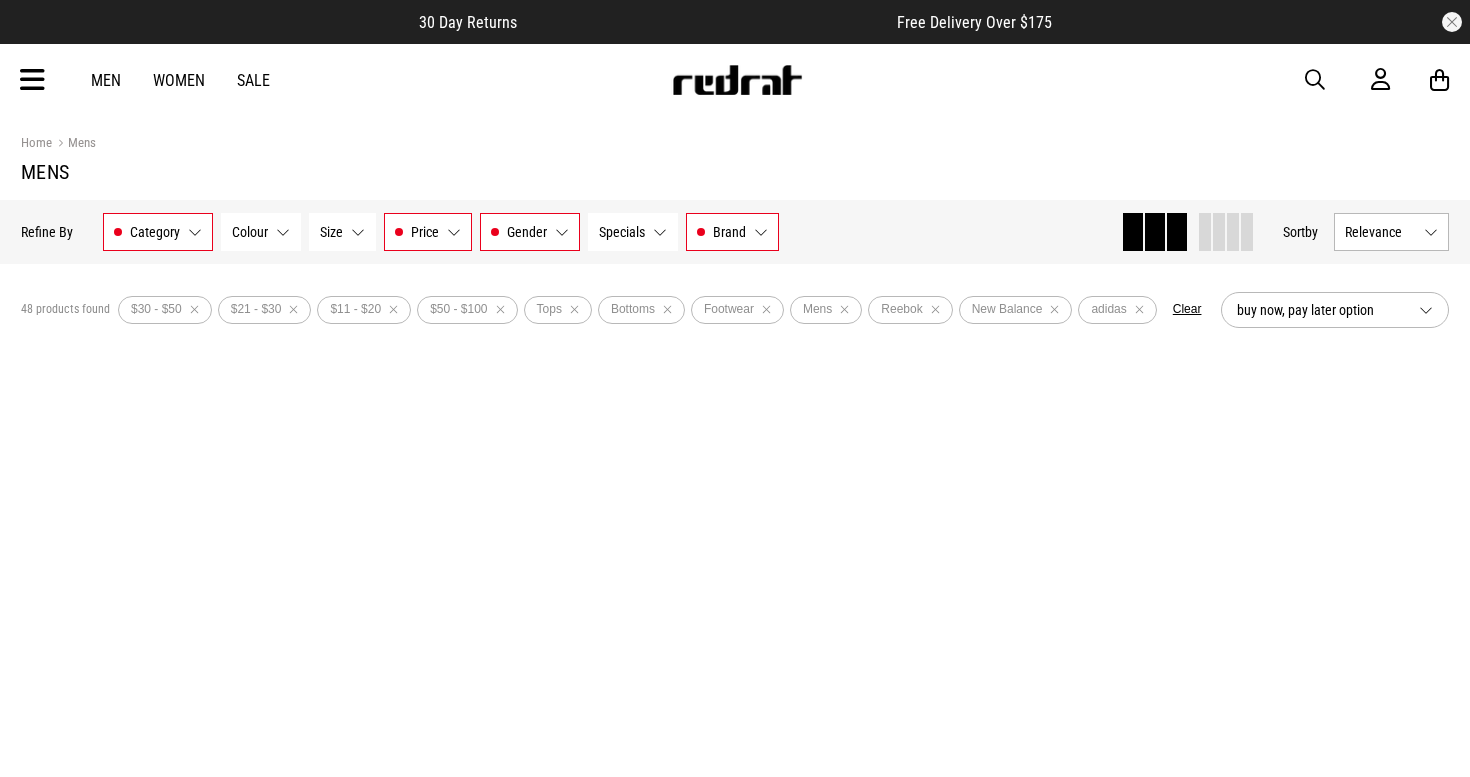 scroll, scrollTop: 2402, scrollLeft: 0, axis: vertical 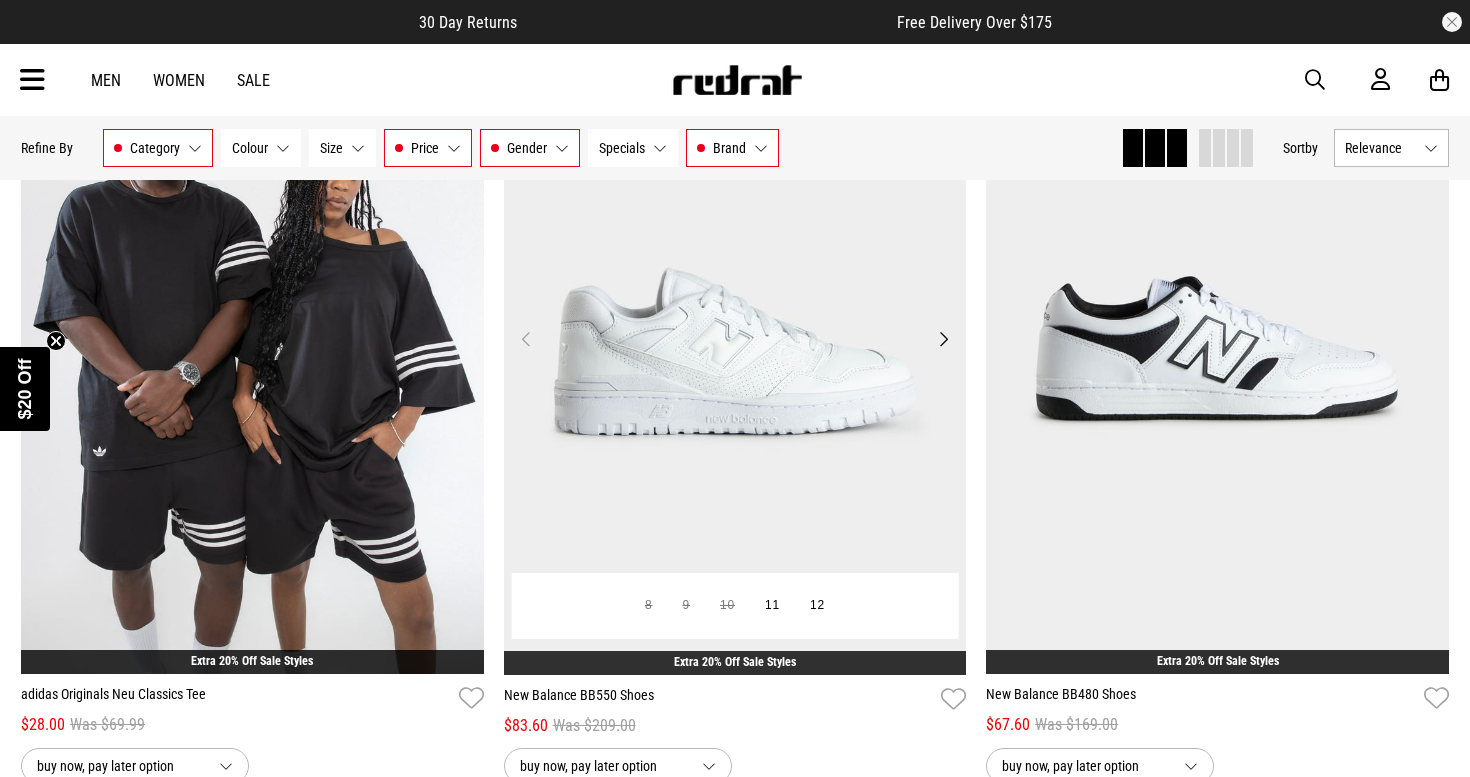 click on "Next" at bounding box center [943, 339] 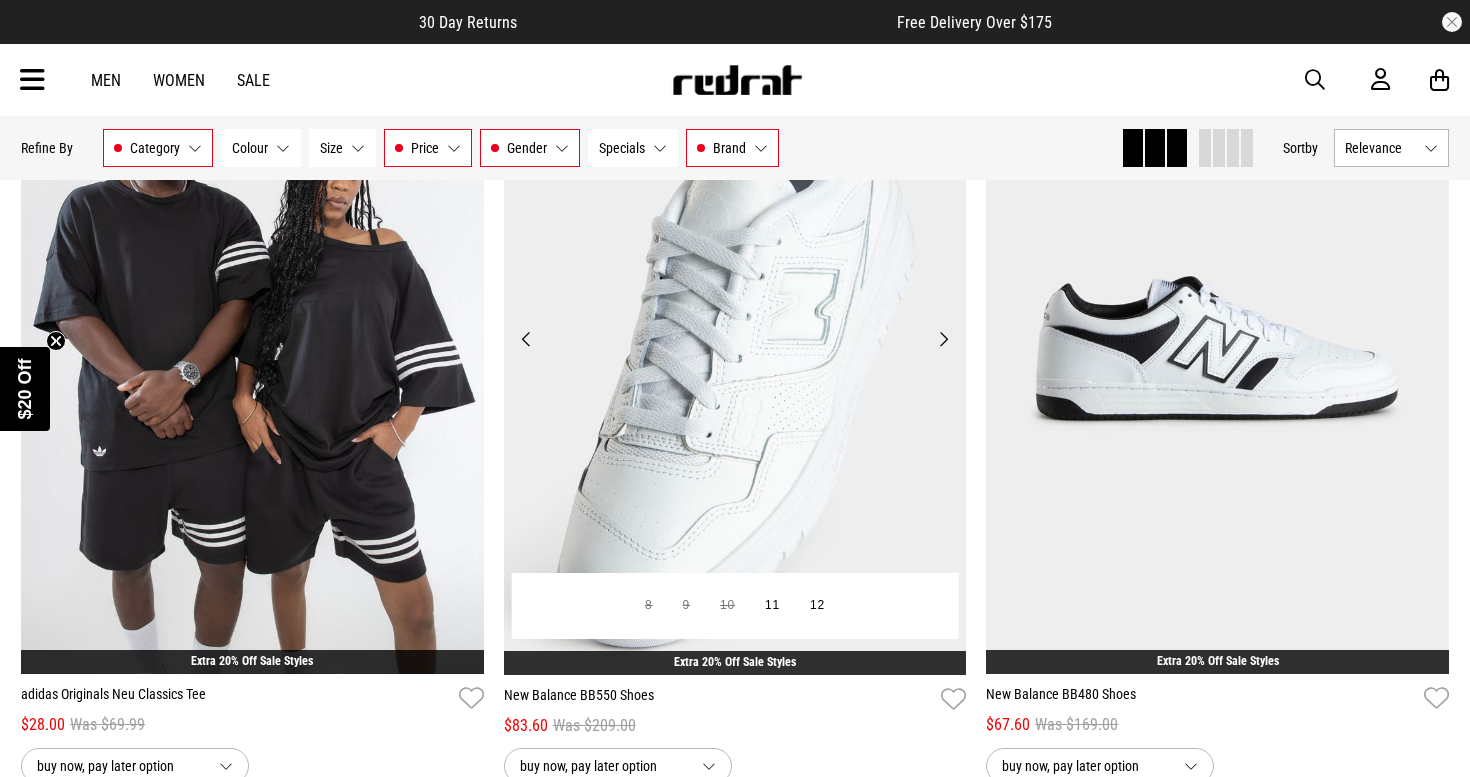 click on "Next" at bounding box center [943, 339] 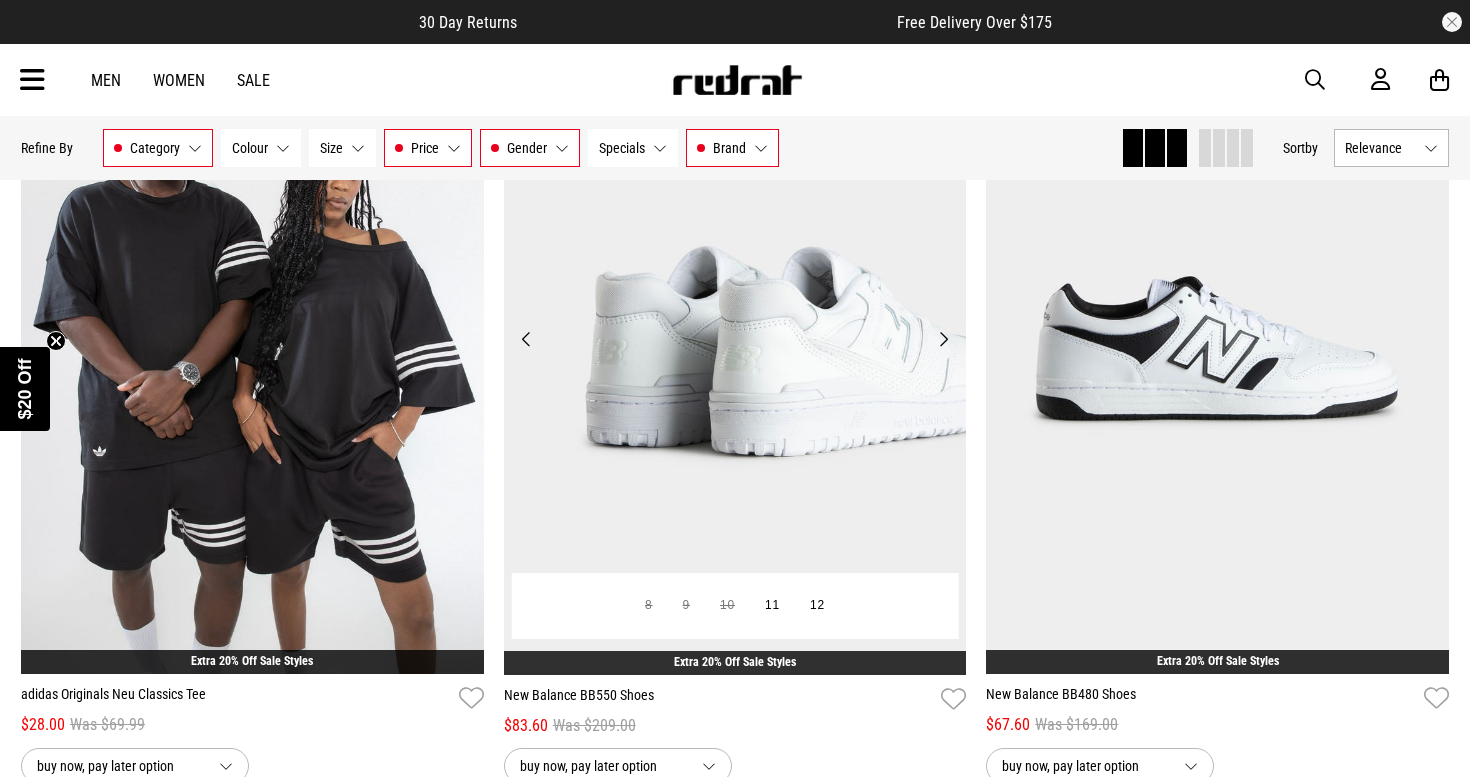click on "Next" at bounding box center (943, 339) 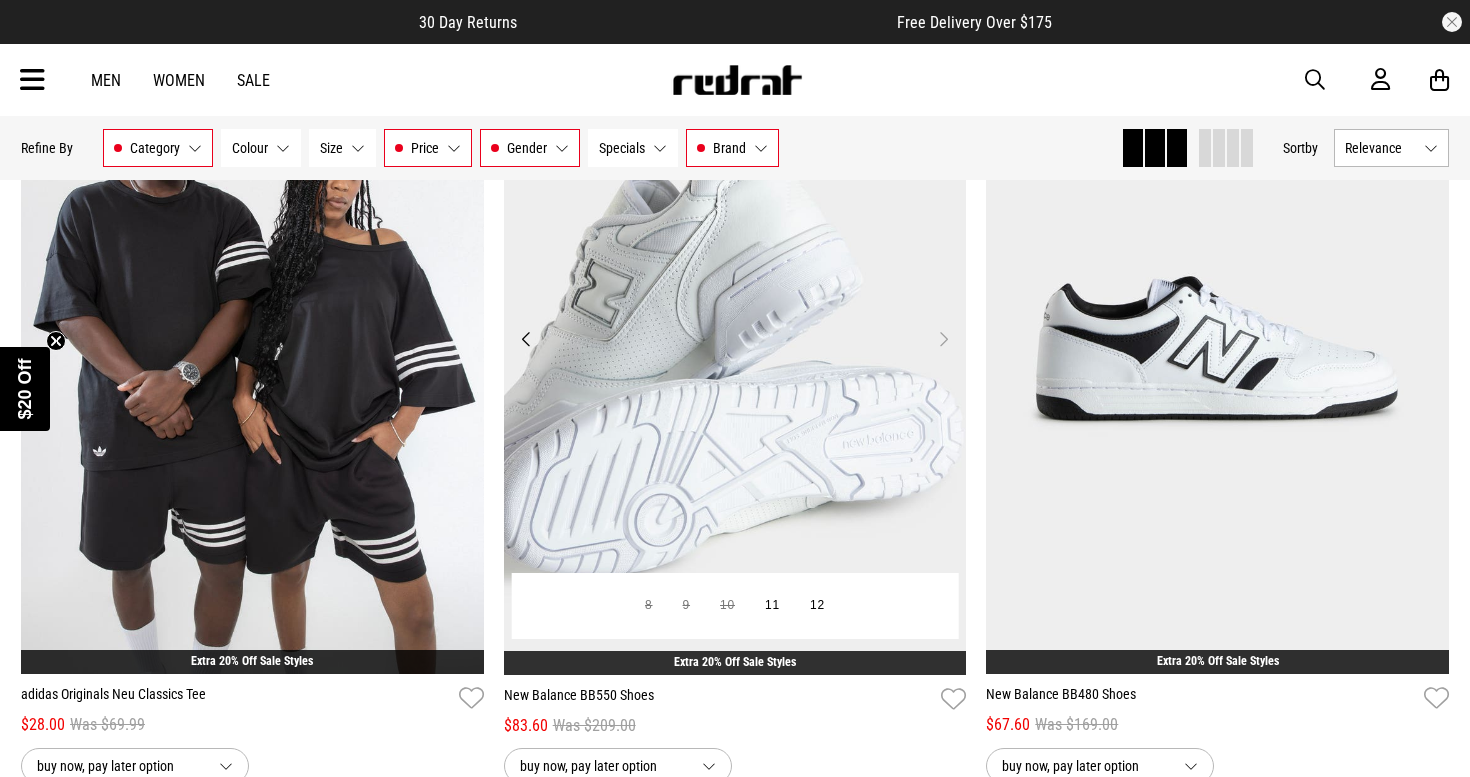 click on "Next" at bounding box center (943, 339) 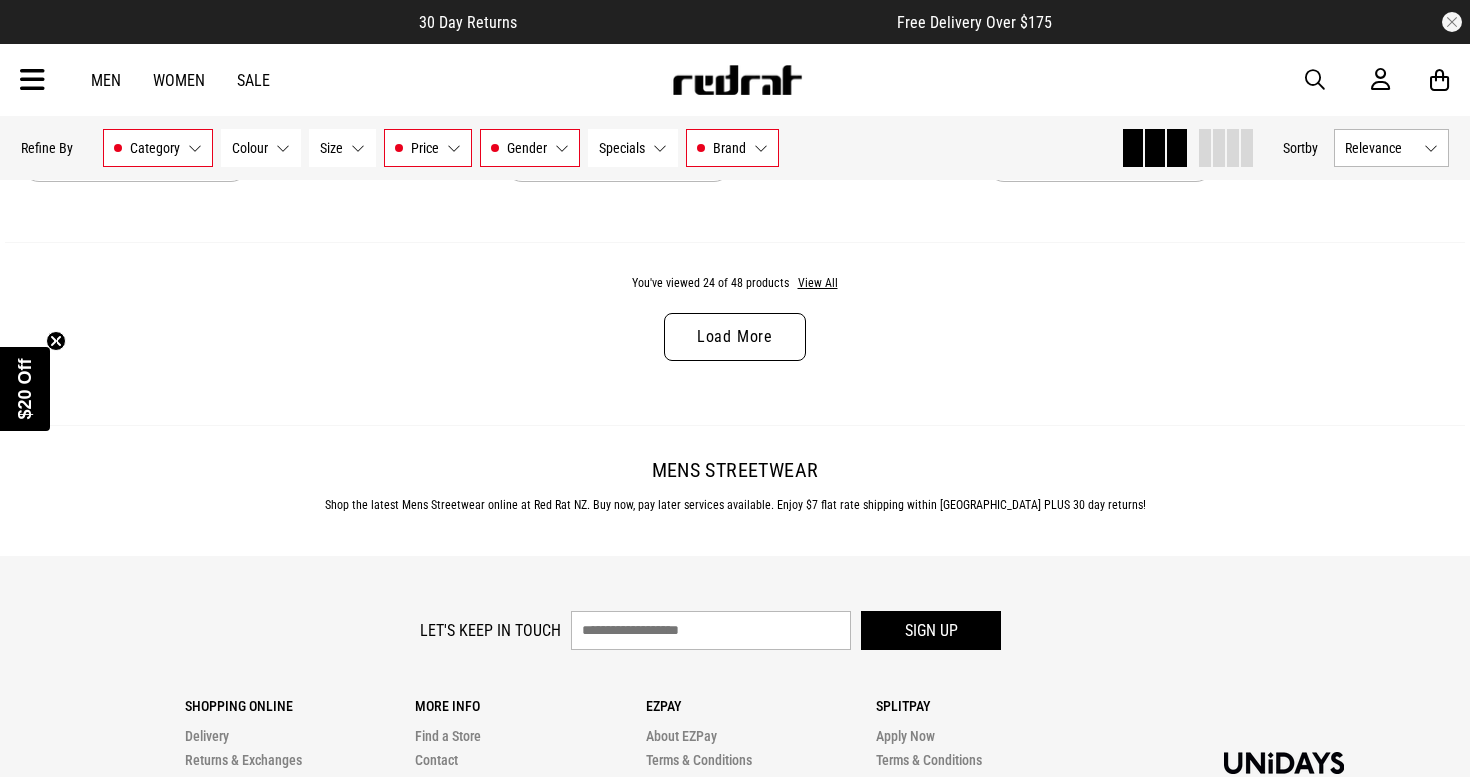 scroll, scrollTop: 6361, scrollLeft: 0, axis: vertical 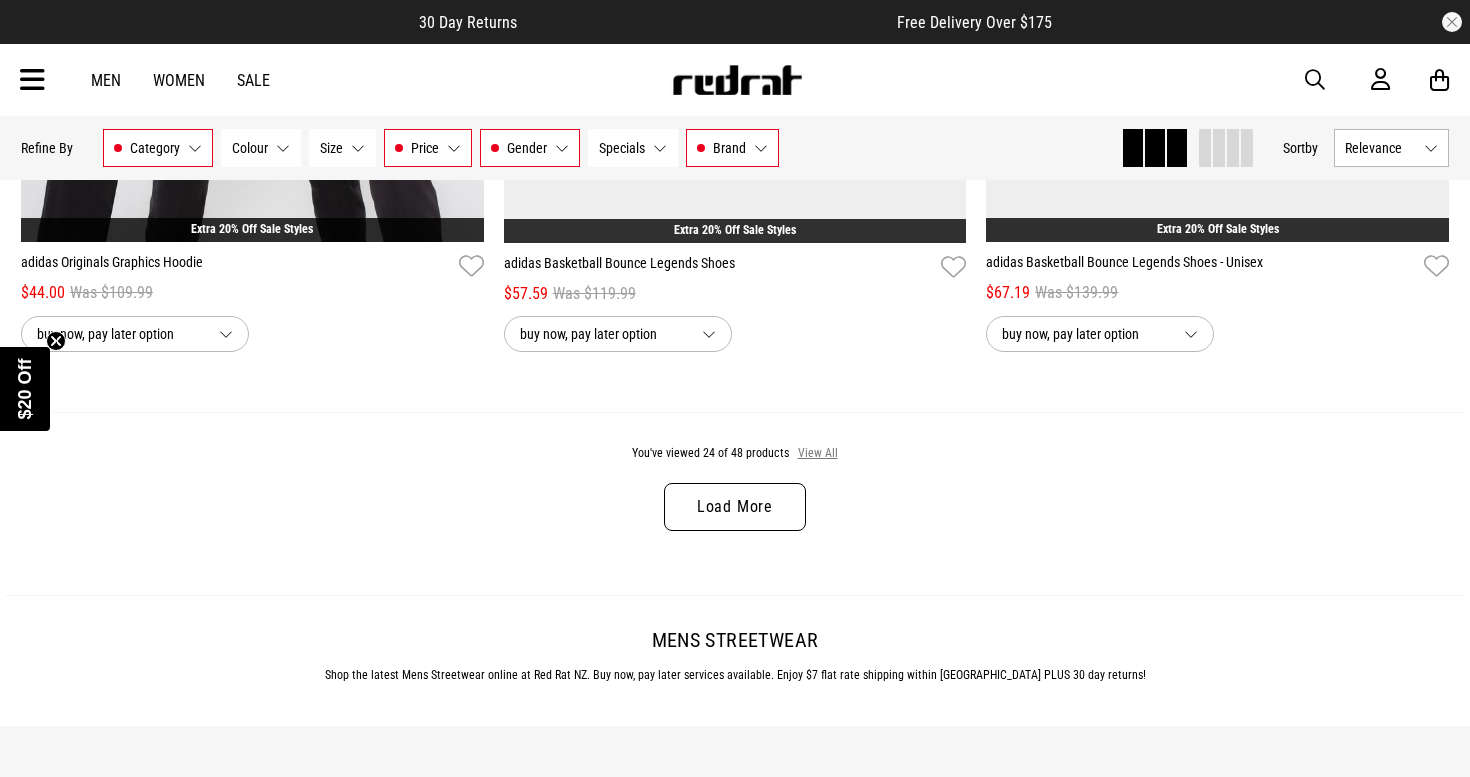 click on "View All" at bounding box center [818, 454] 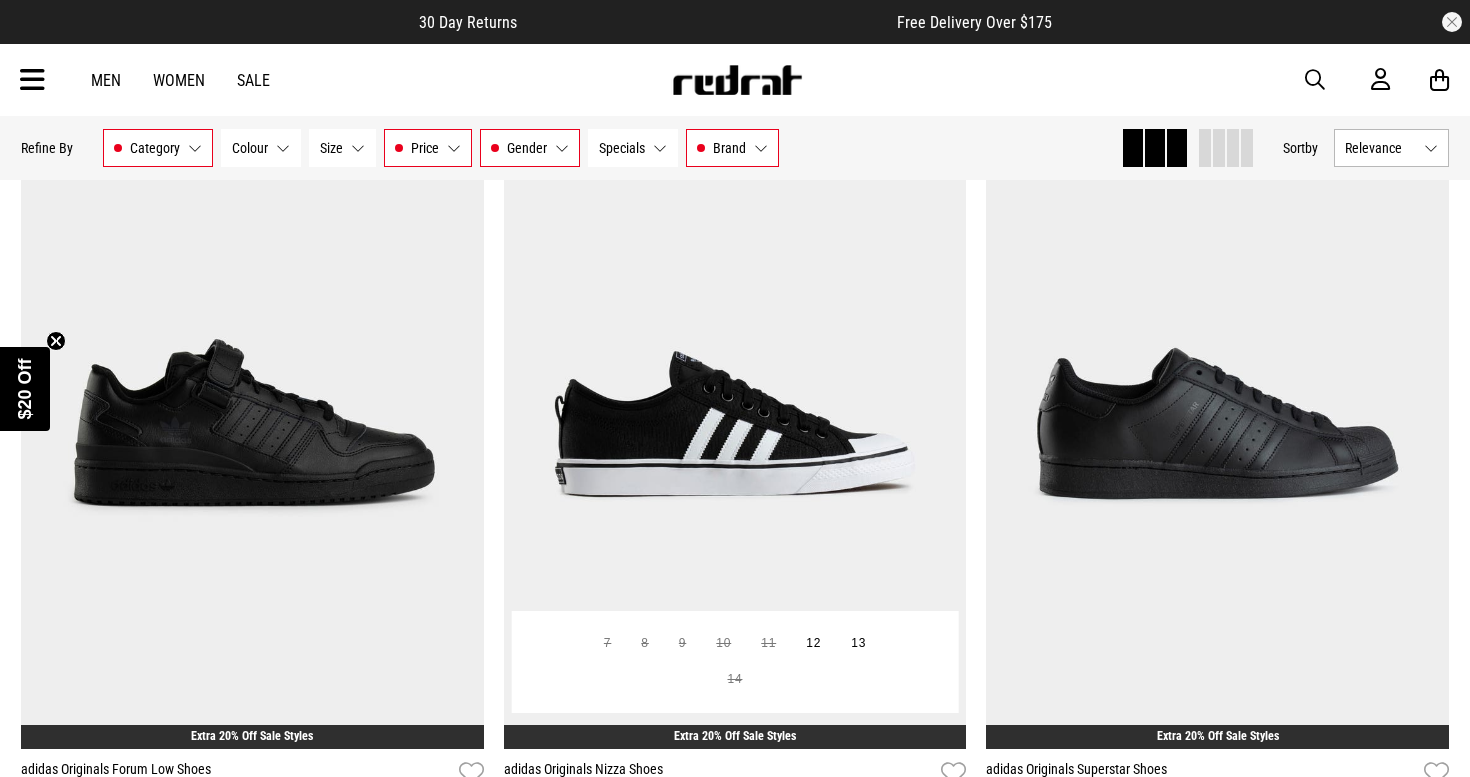 scroll, scrollTop: 12234, scrollLeft: 0, axis: vertical 